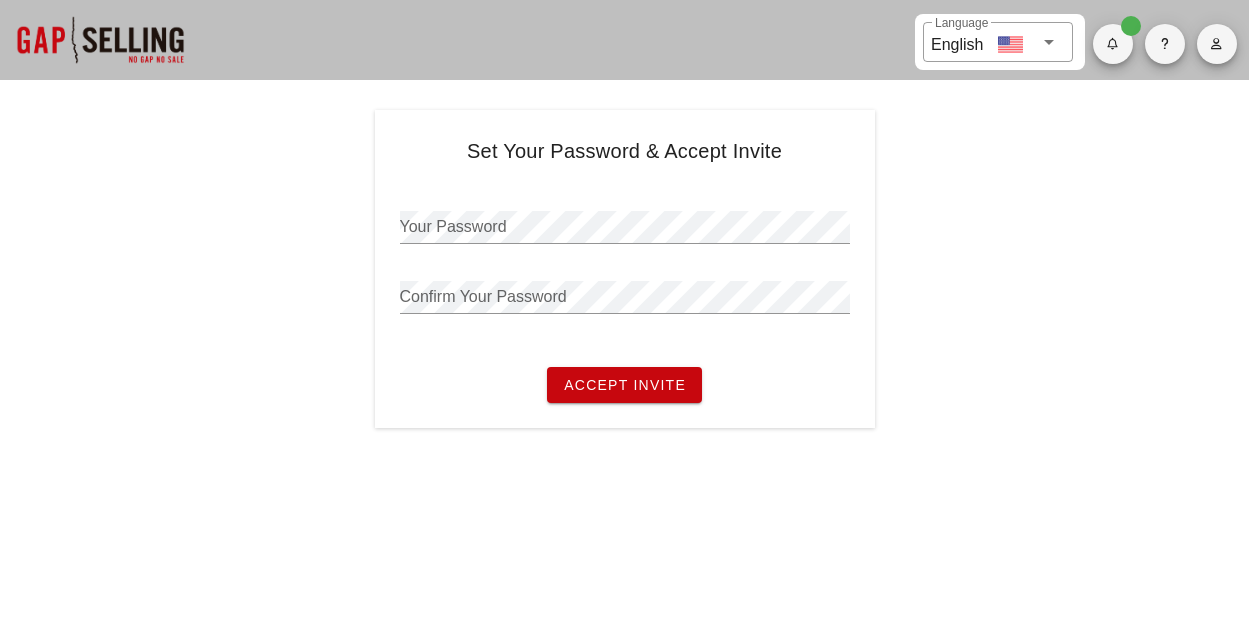 scroll, scrollTop: 0, scrollLeft: 0, axis: both 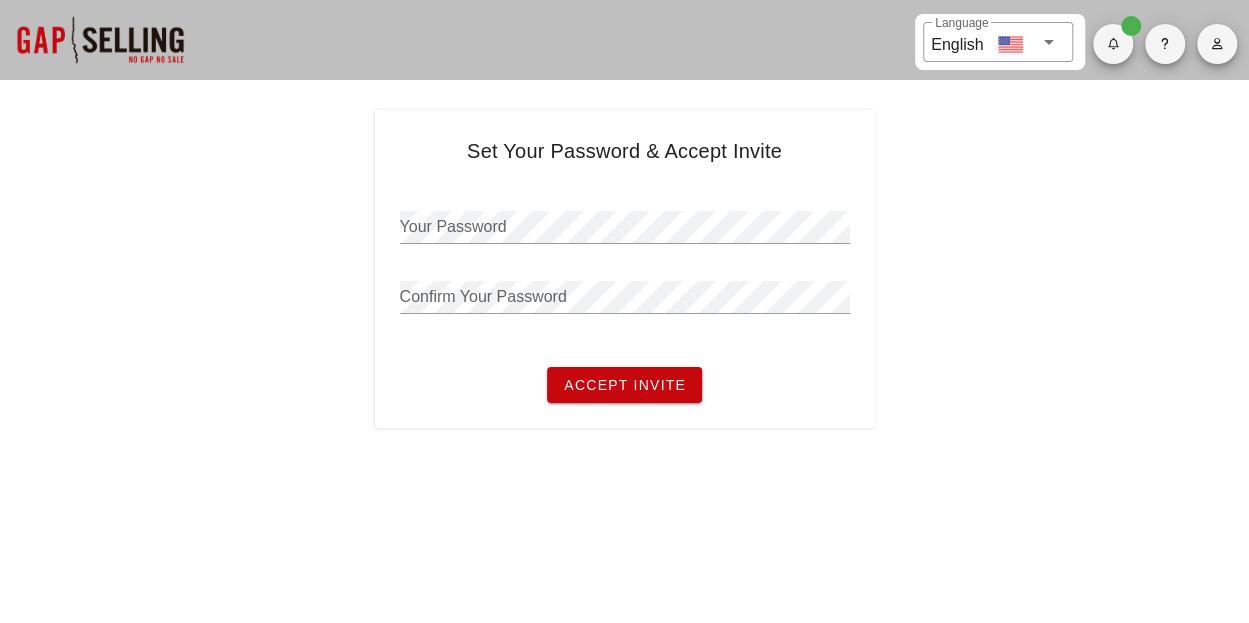 click at bounding box center (100, 40) 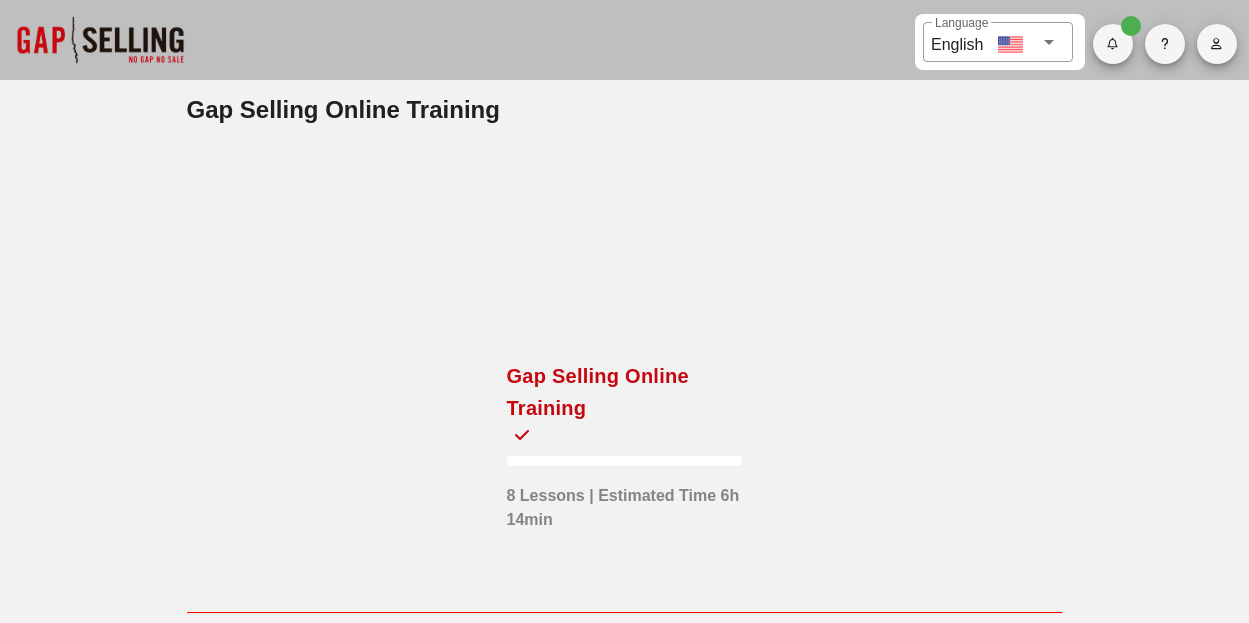 scroll, scrollTop: 0, scrollLeft: 0, axis: both 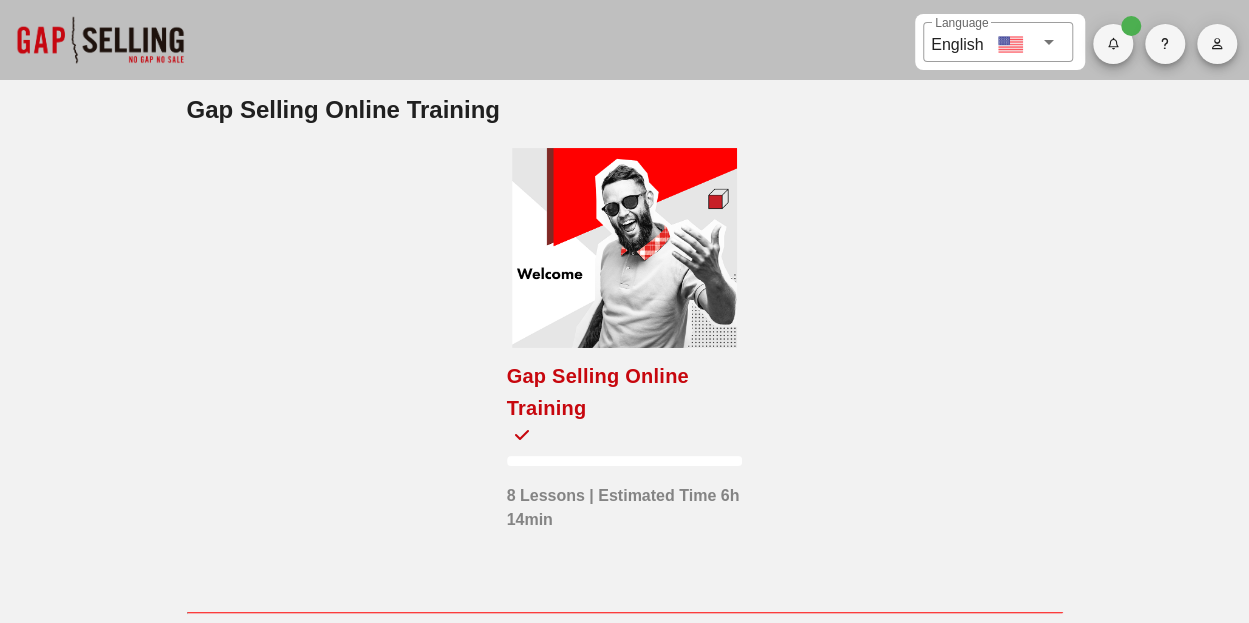 click at bounding box center (624, 248) 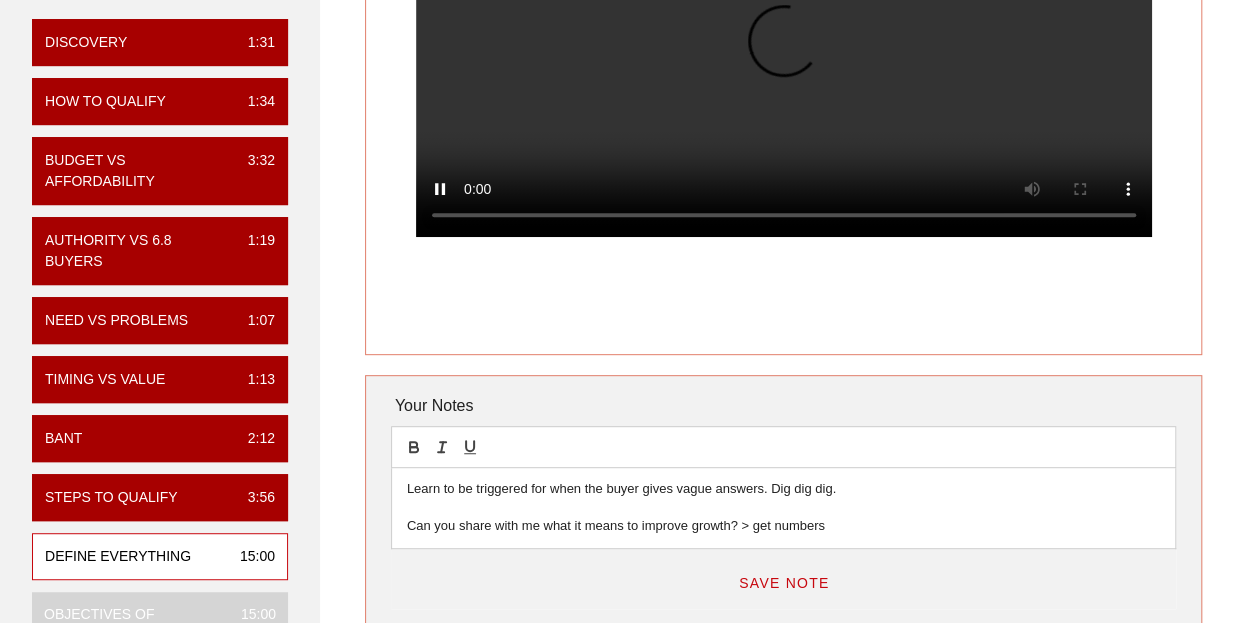 scroll, scrollTop: 485, scrollLeft: 0, axis: vertical 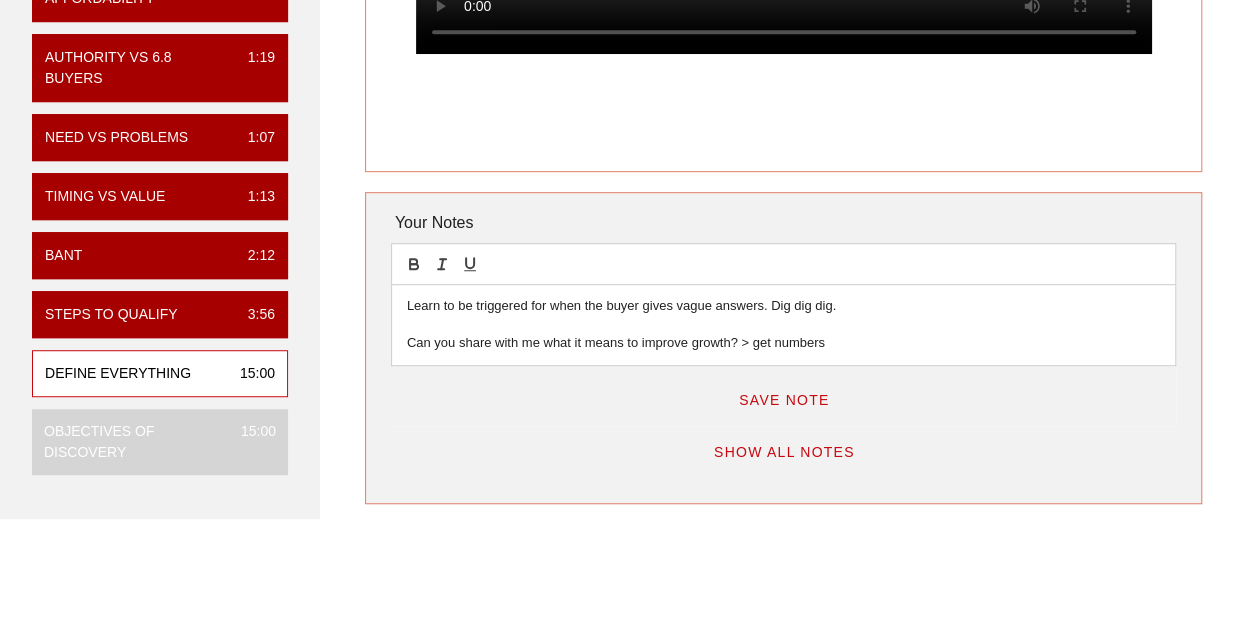 type 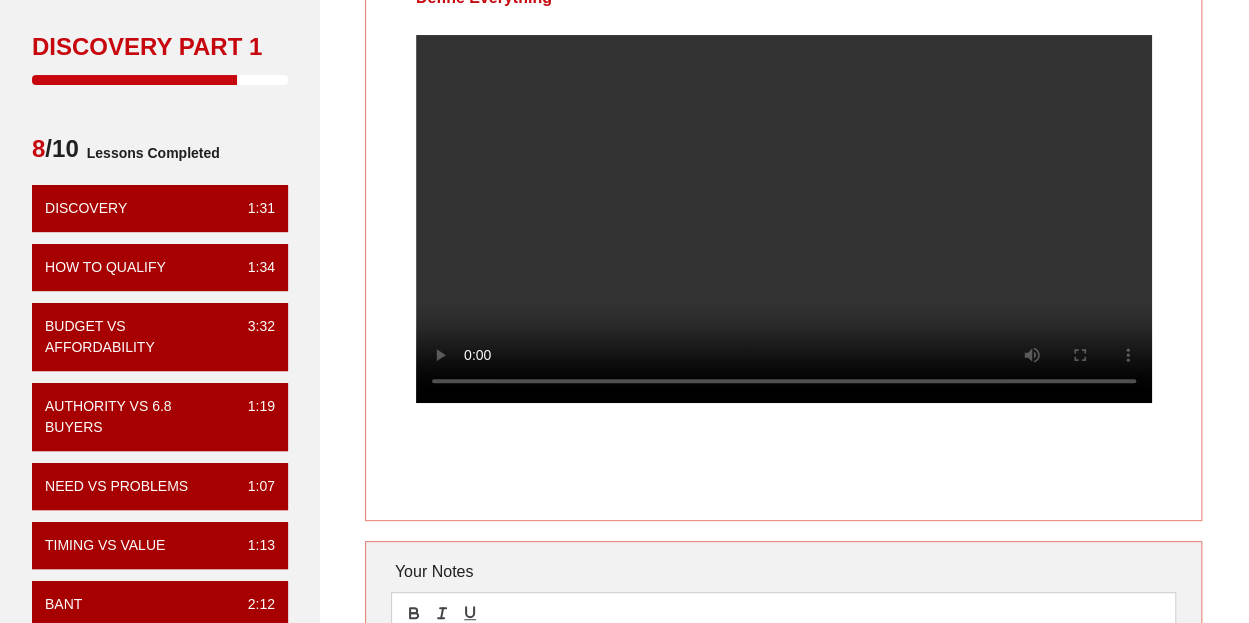 scroll, scrollTop: 129, scrollLeft: 0, axis: vertical 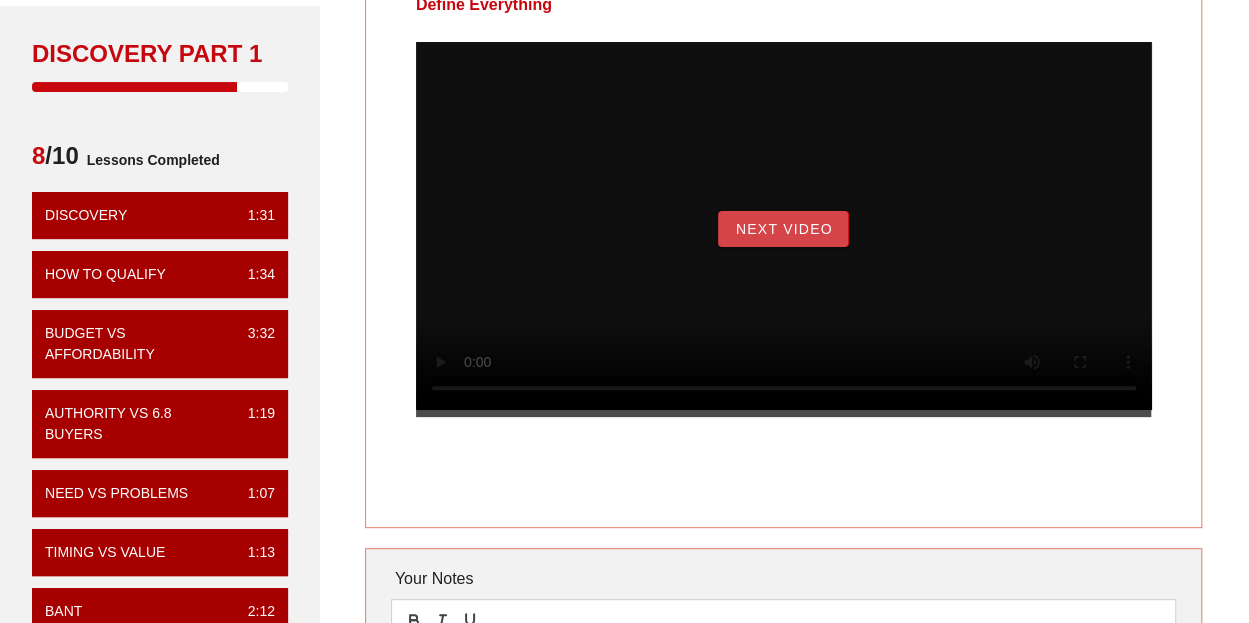 click on "Next Video" at bounding box center (783, 229) 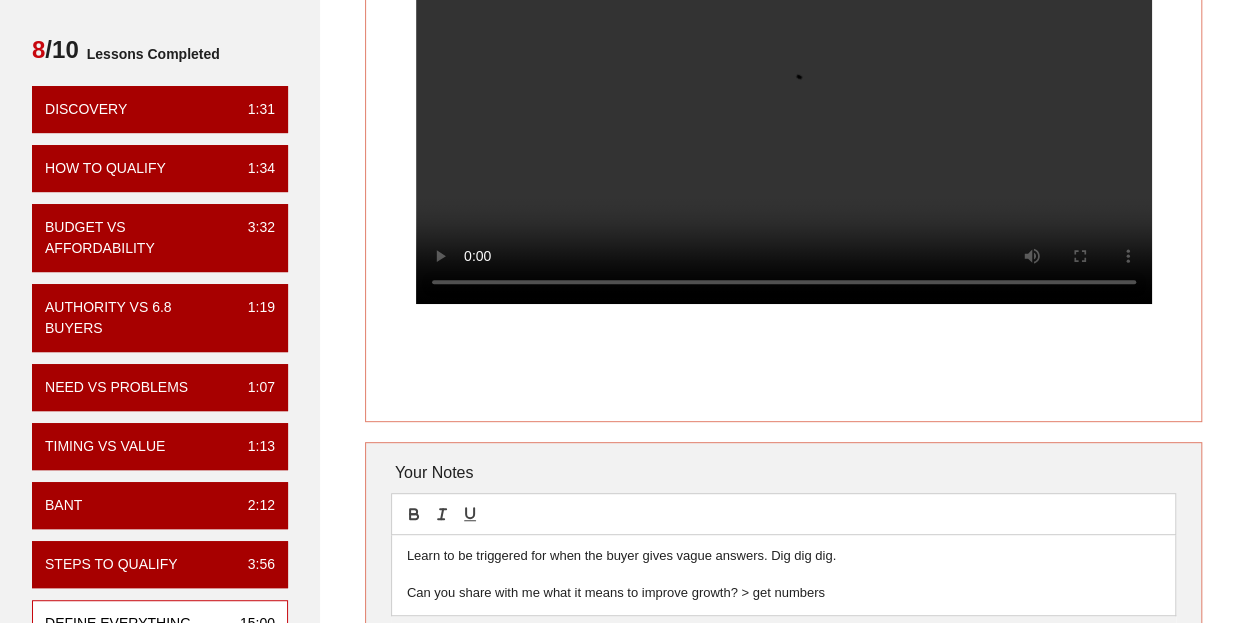 scroll, scrollTop: 234, scrollLeft: 0, axis: vertical 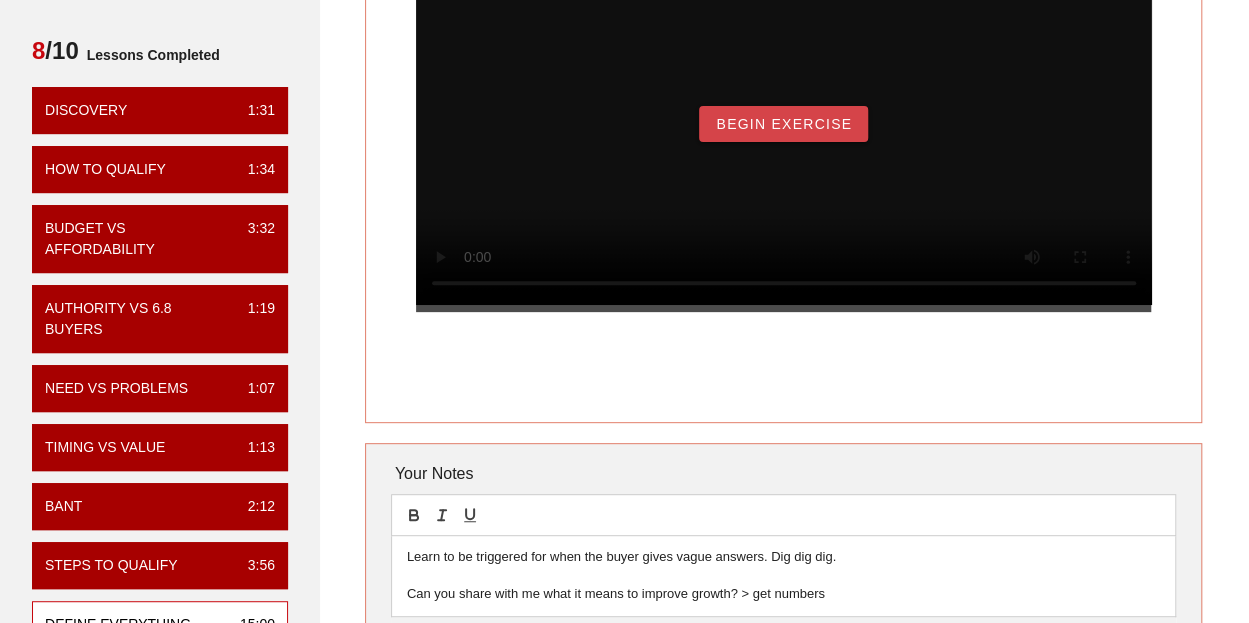 click on "Begin Exercise" at bounding box center (783, 124) 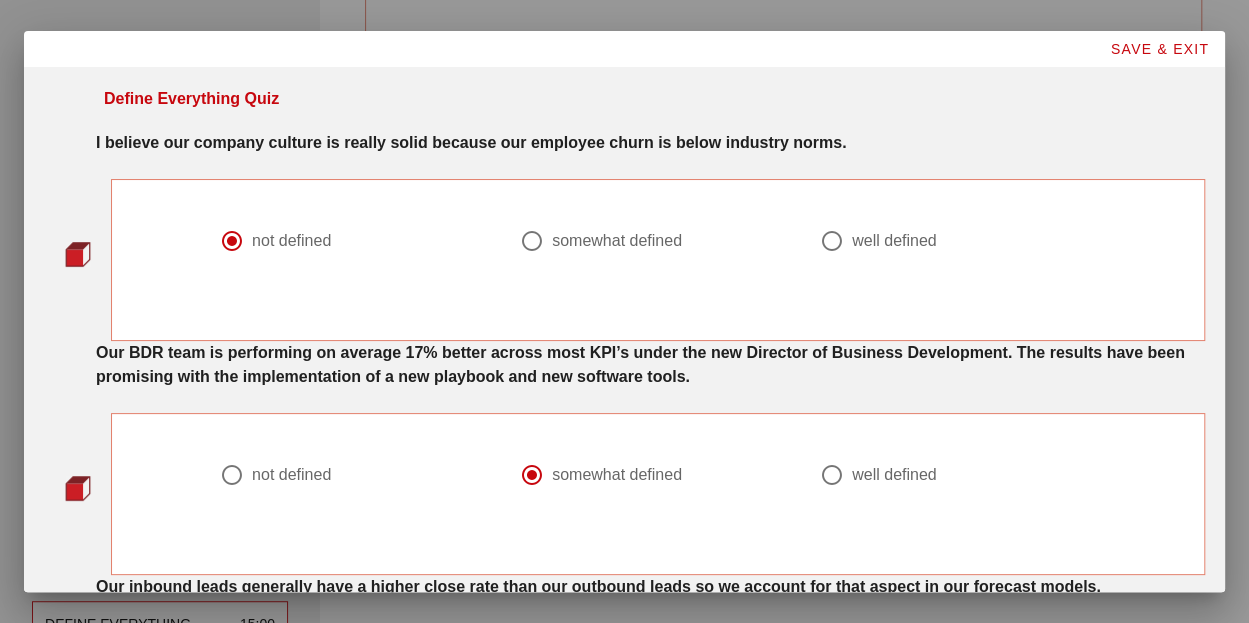 scroll, scrollTop: 0, scrollLeft: 0, axis: both 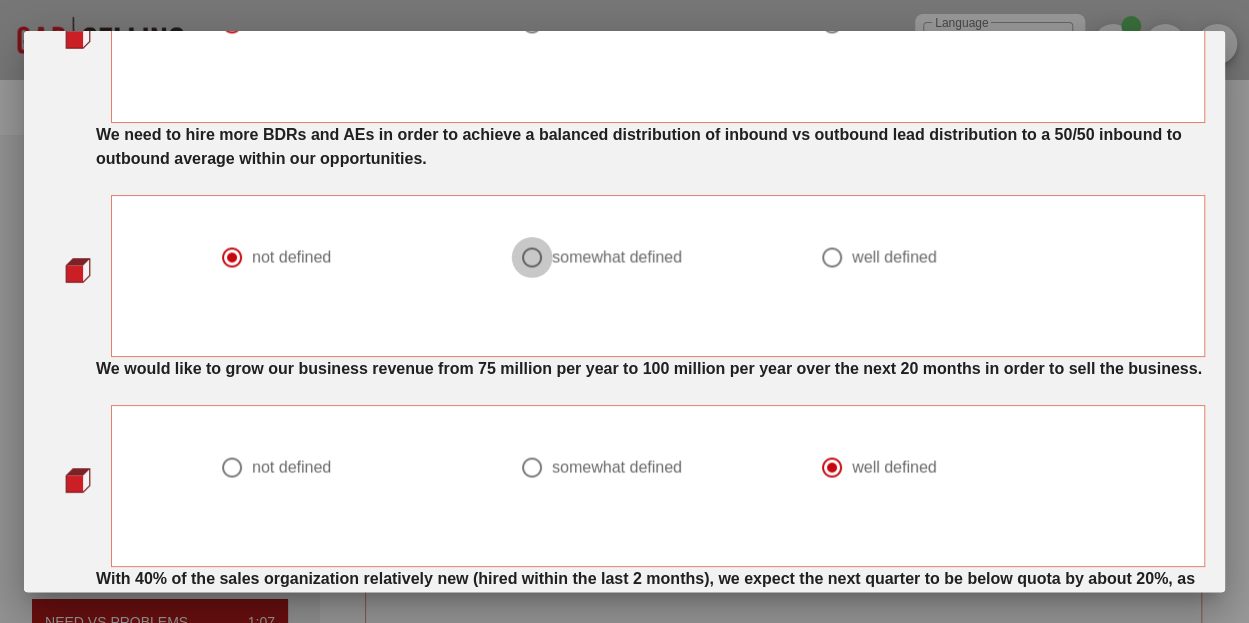 click at bounding box center (532, 257) 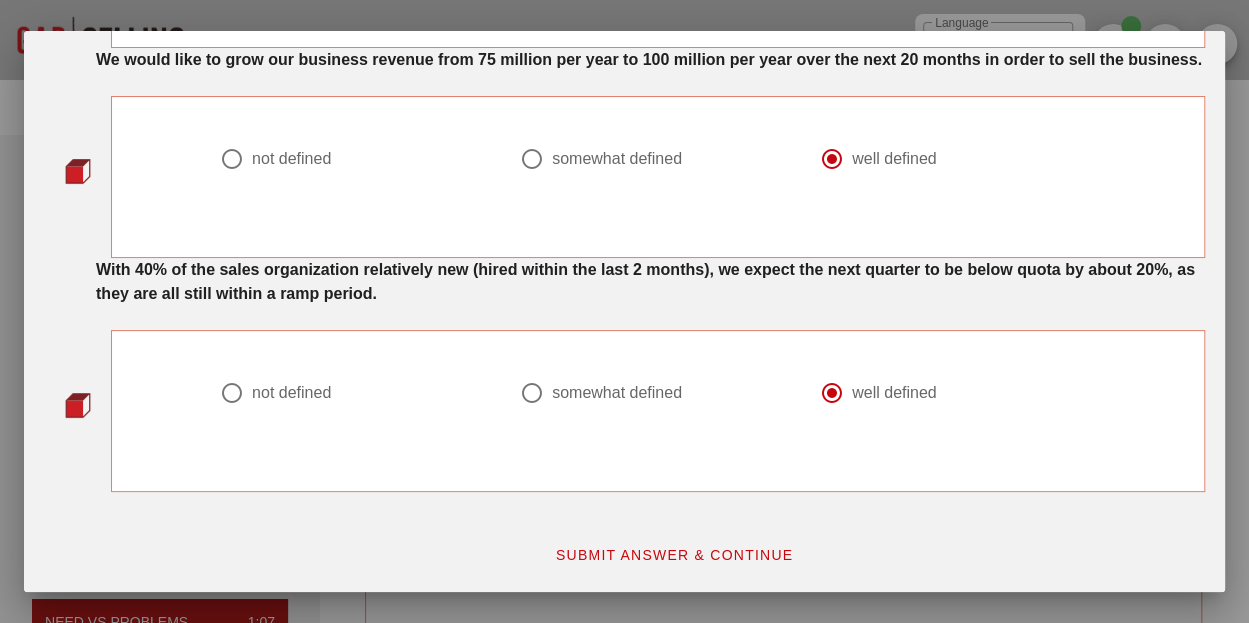 scroll, scrollTop: 1850, scrollLeft: 0, axis: vertical 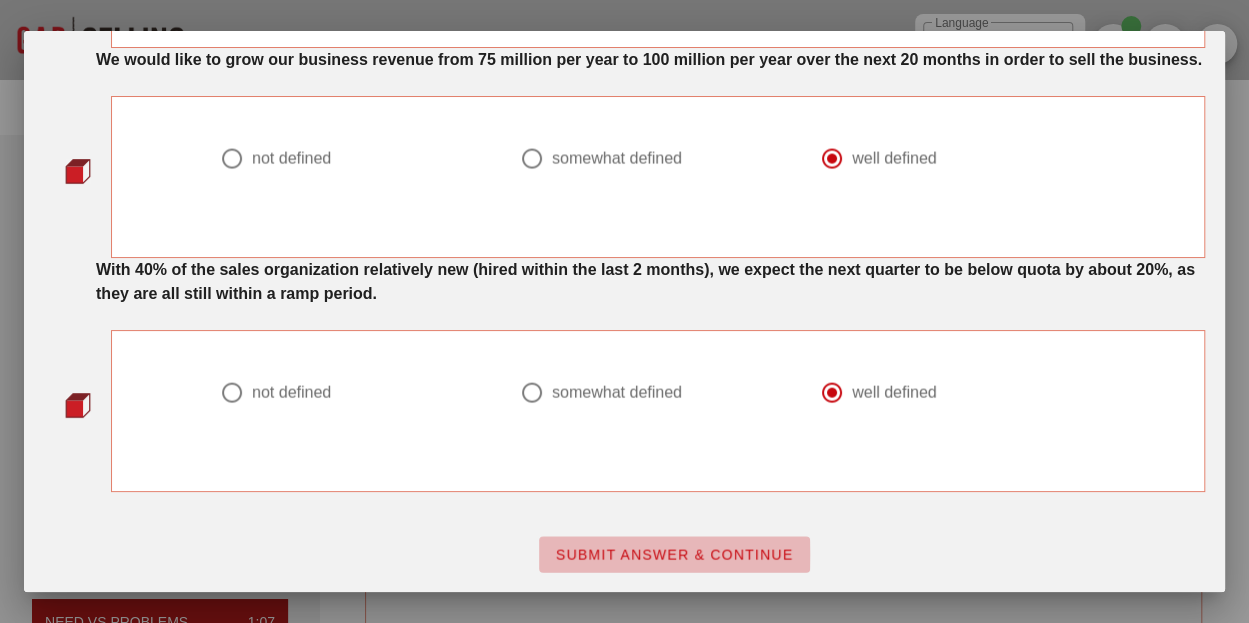 click on "SUBMIT ANSWER & CONTINUE" at bounding box center (674, 554) 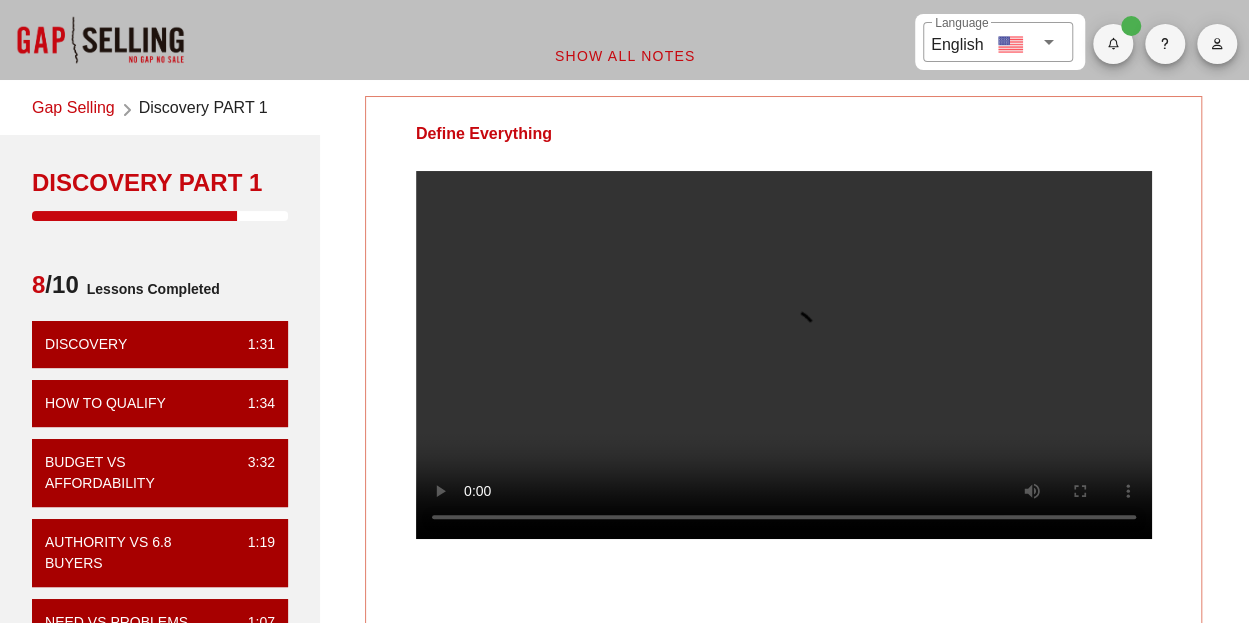 scroll, scrollTop: 0, scrollLeft: 0, axis: both 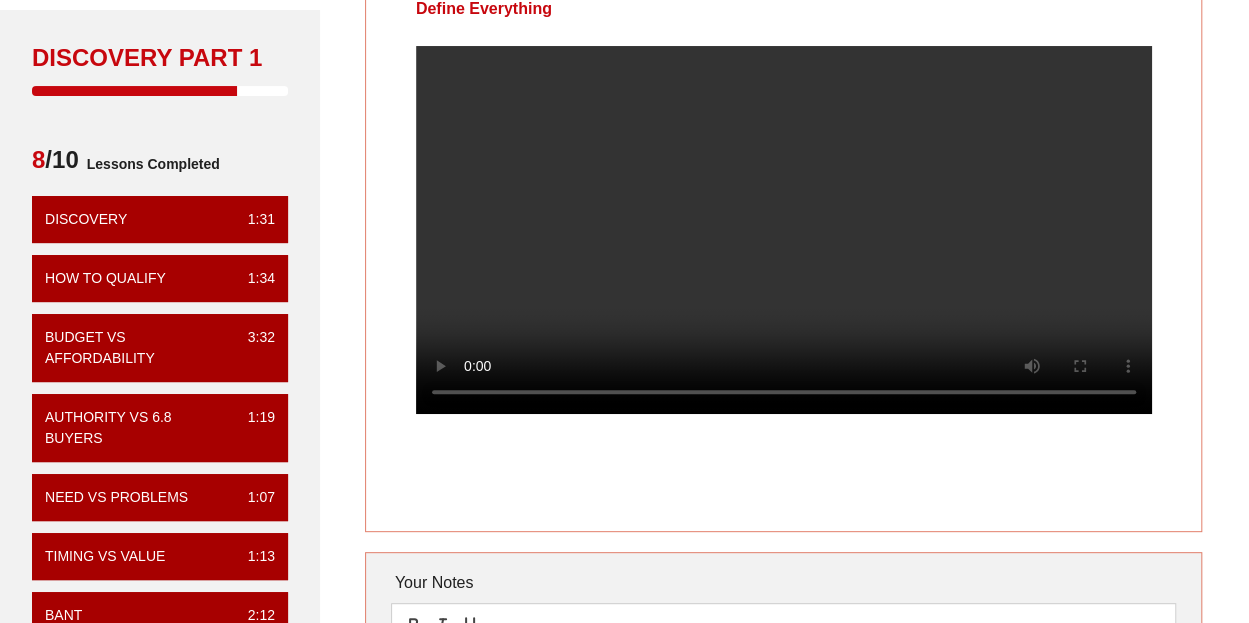 type 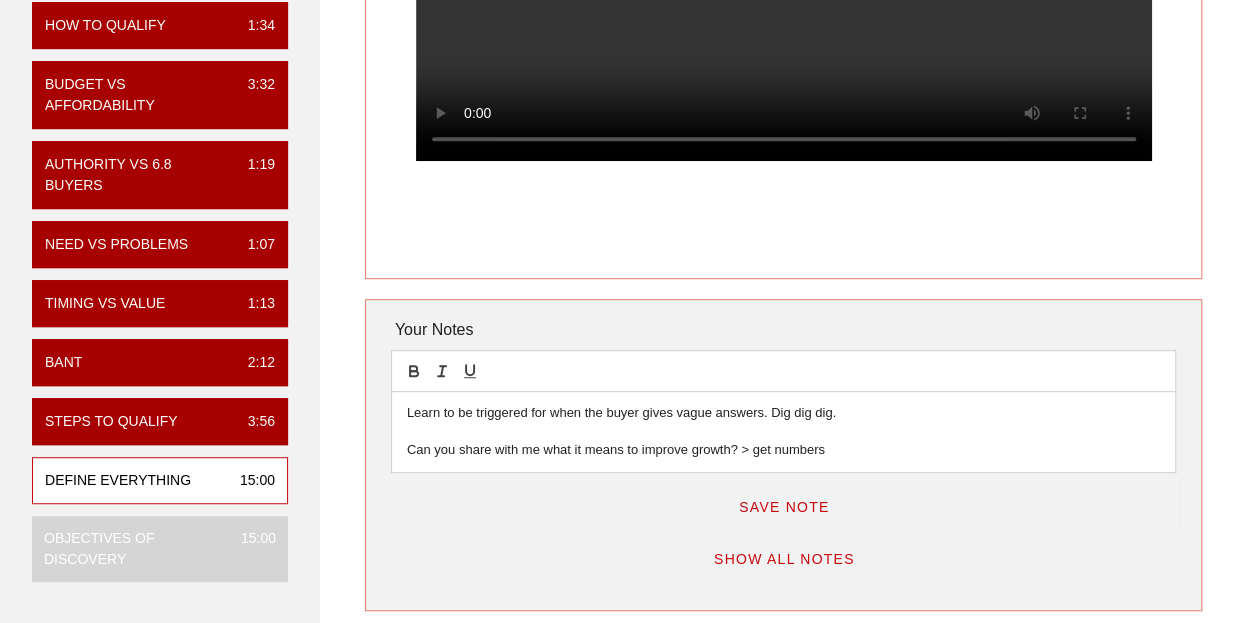 scroll, scrollTop: 379, scrollLeft: 0, axis: vertical 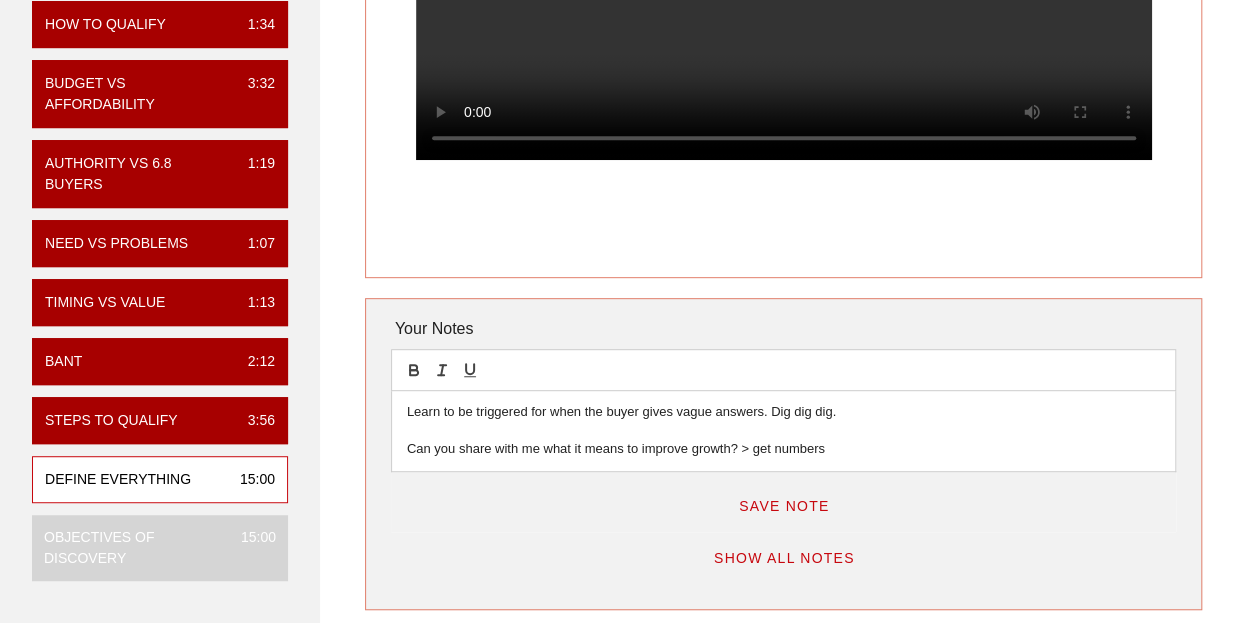 click on "Define Everything" at bounding box center (118, 479) 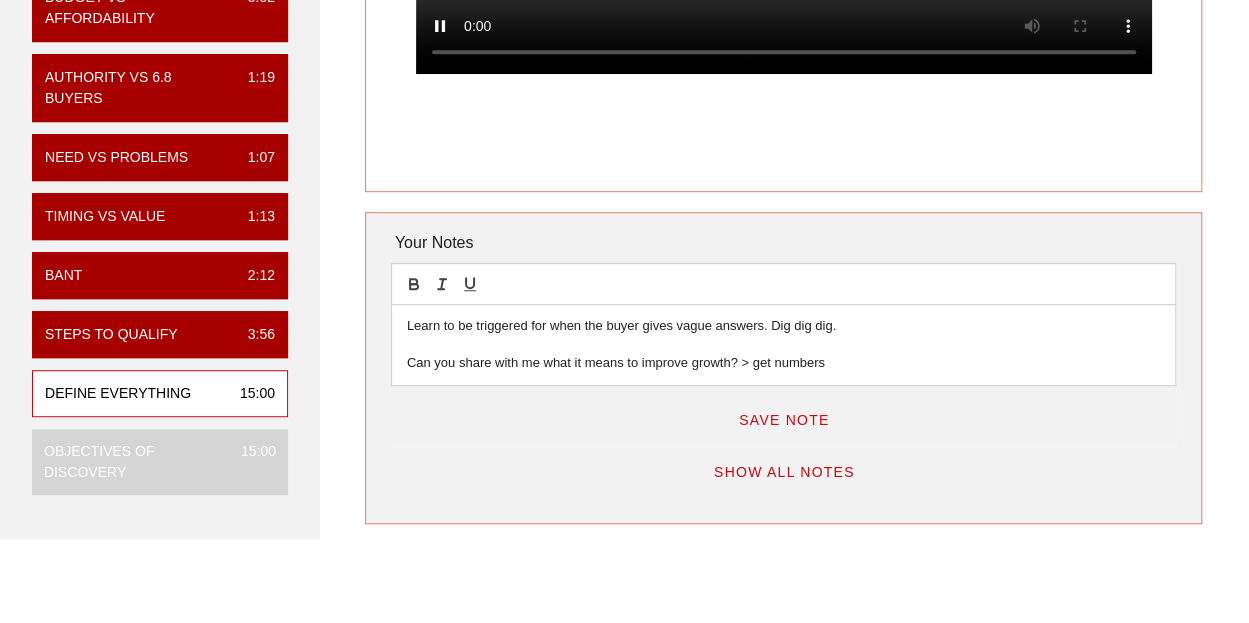 scroll, scrollTop: 466, scrollLeft: 0, axis: vertical 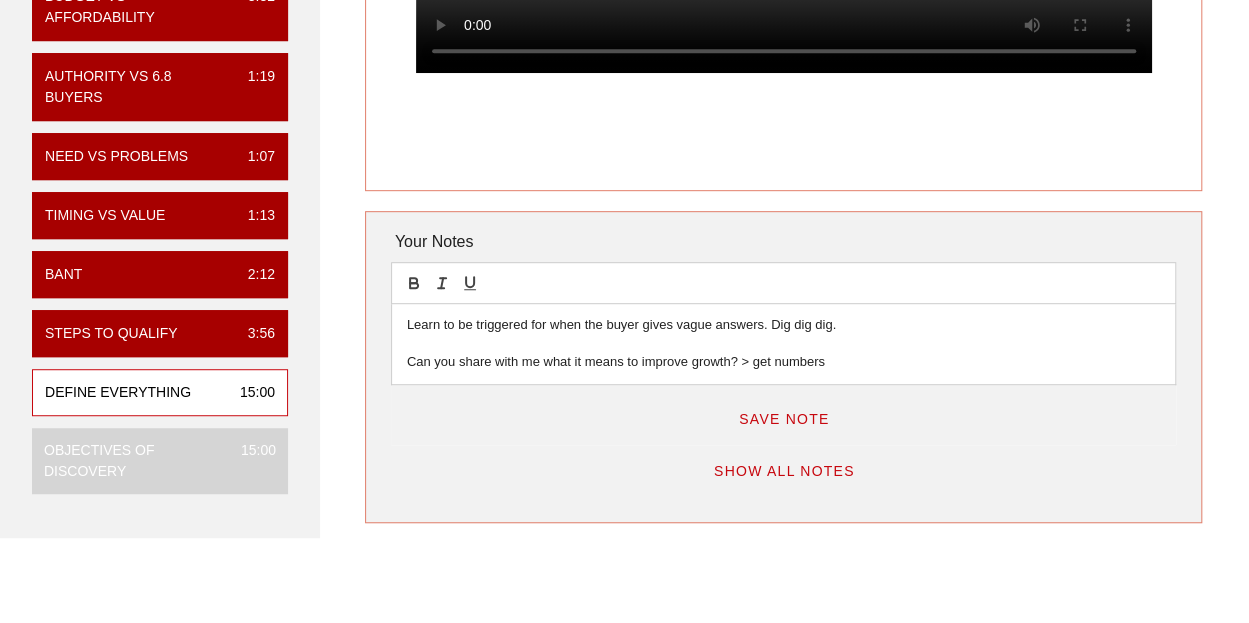 click on "15:00" at bounding box center (249, 392) 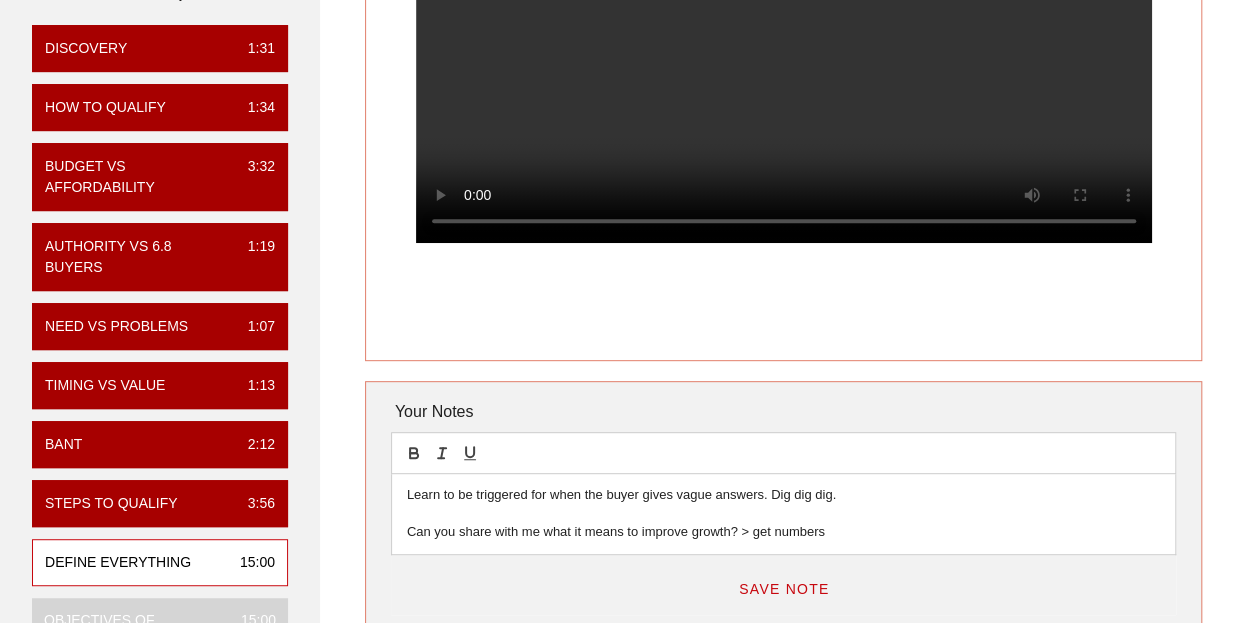 scroll, scrollTop: 297, scrollLeft: 0, axis: vertical 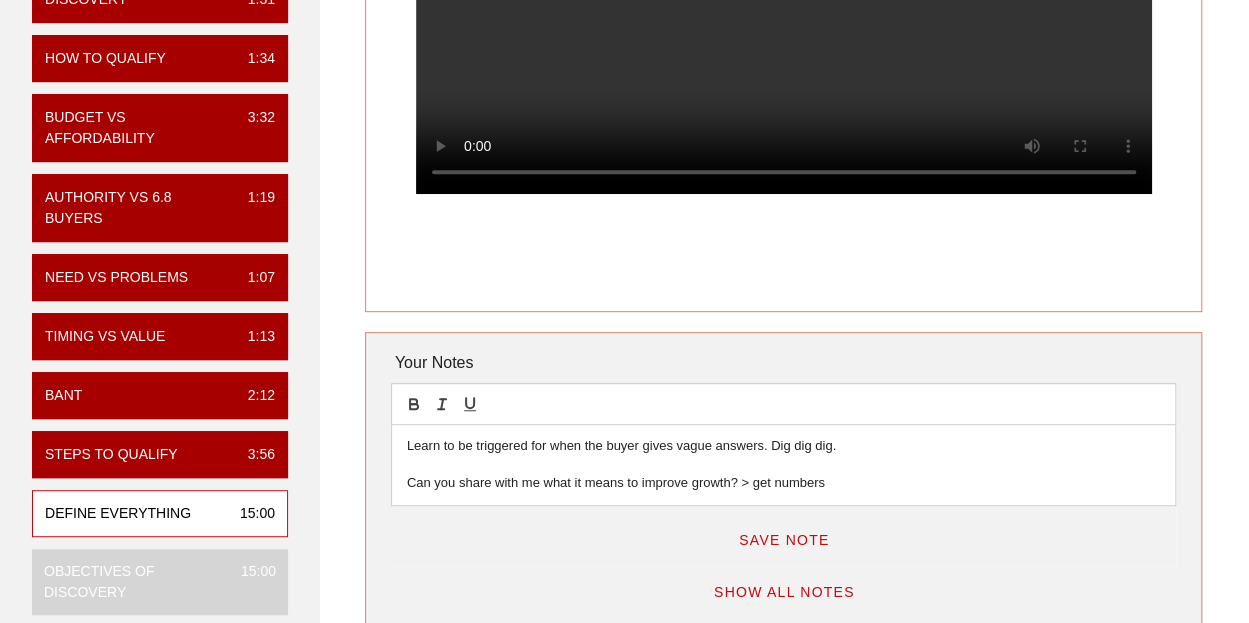 type 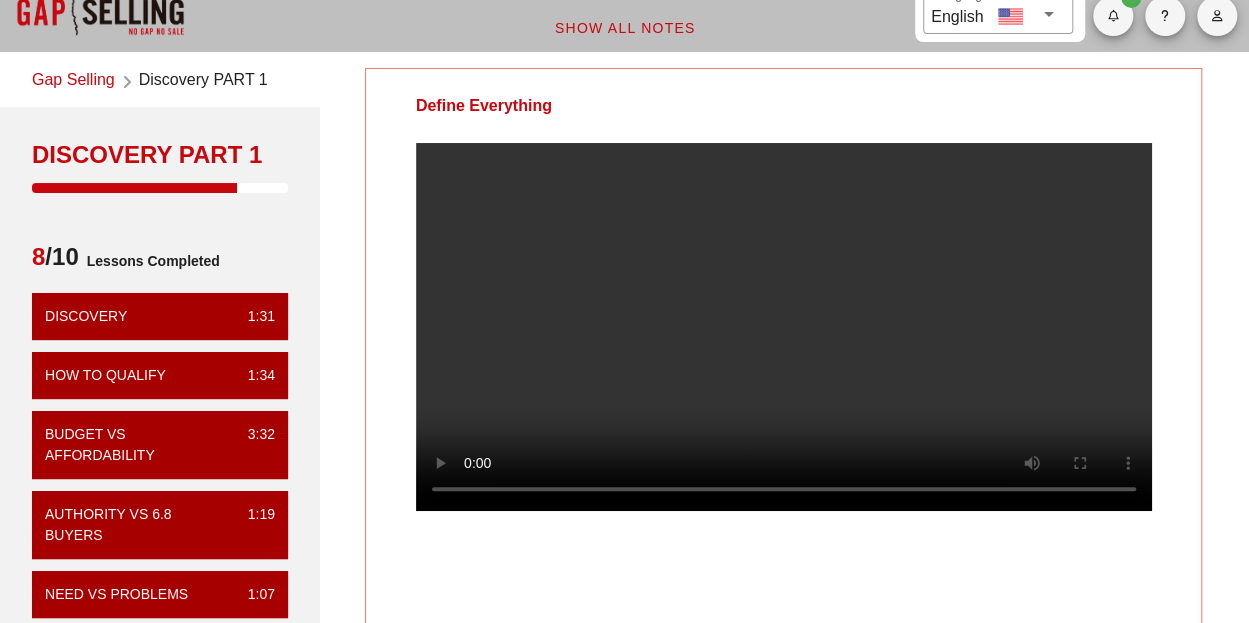 scroll, scrollTop: 32, scrollLeft: 0, axis: vertical 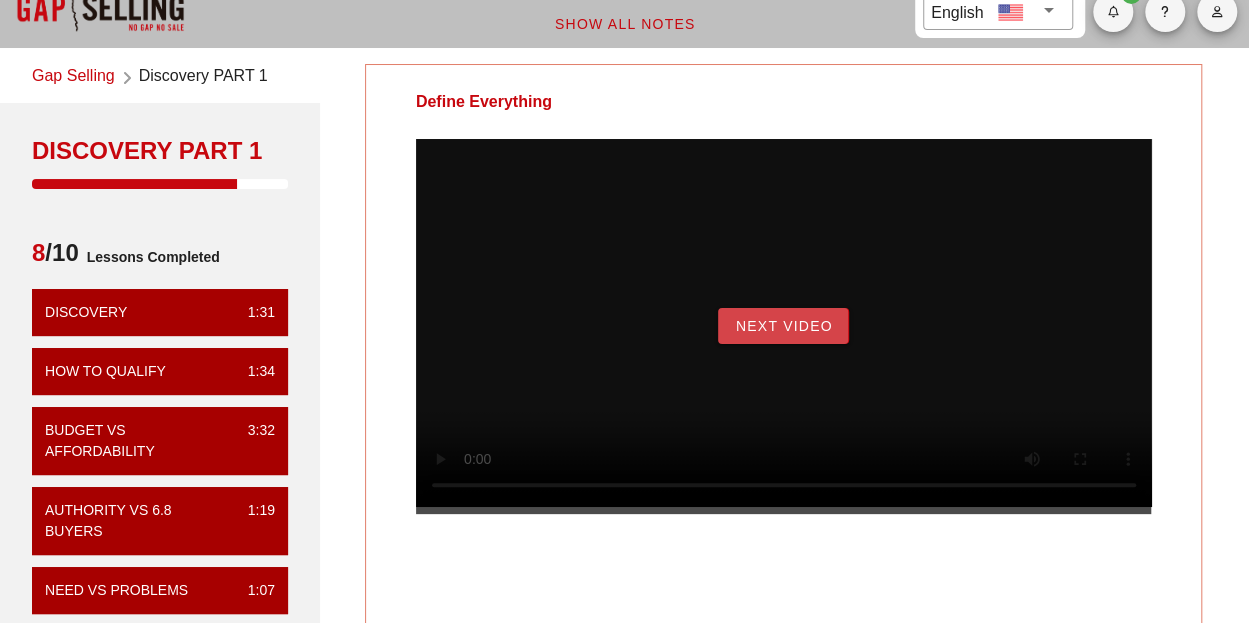 click on "Next Video" at bounding box center (783, 326) 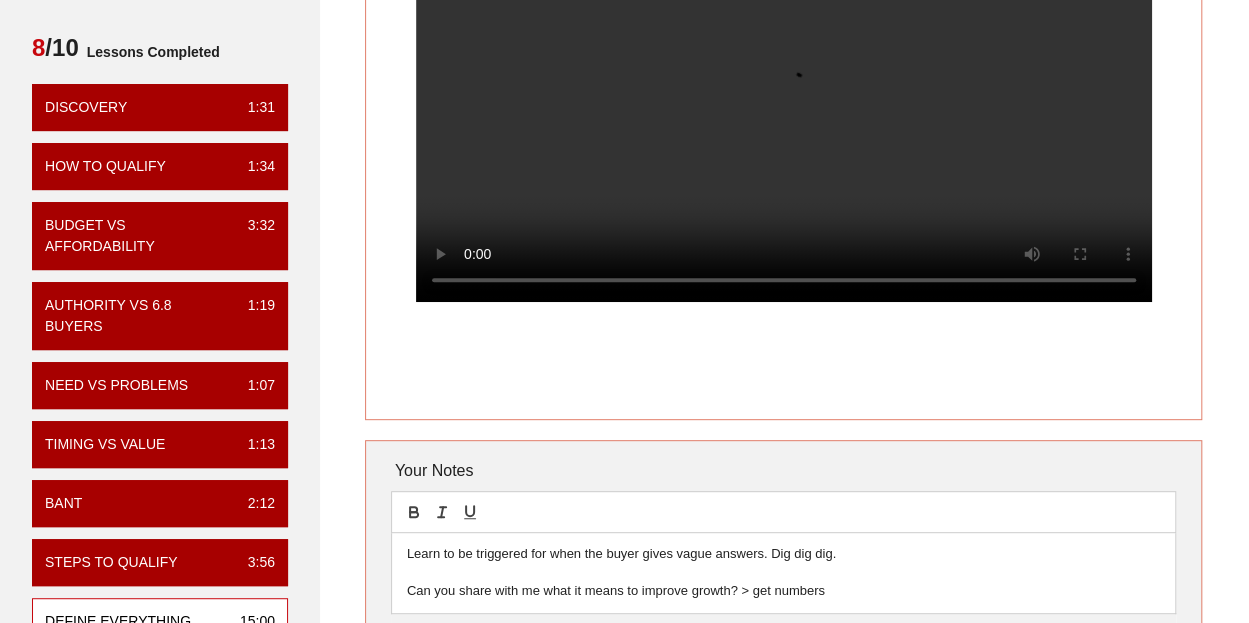 scroll, scrollTop: 238, scrollLeft: 0, axis: vertical 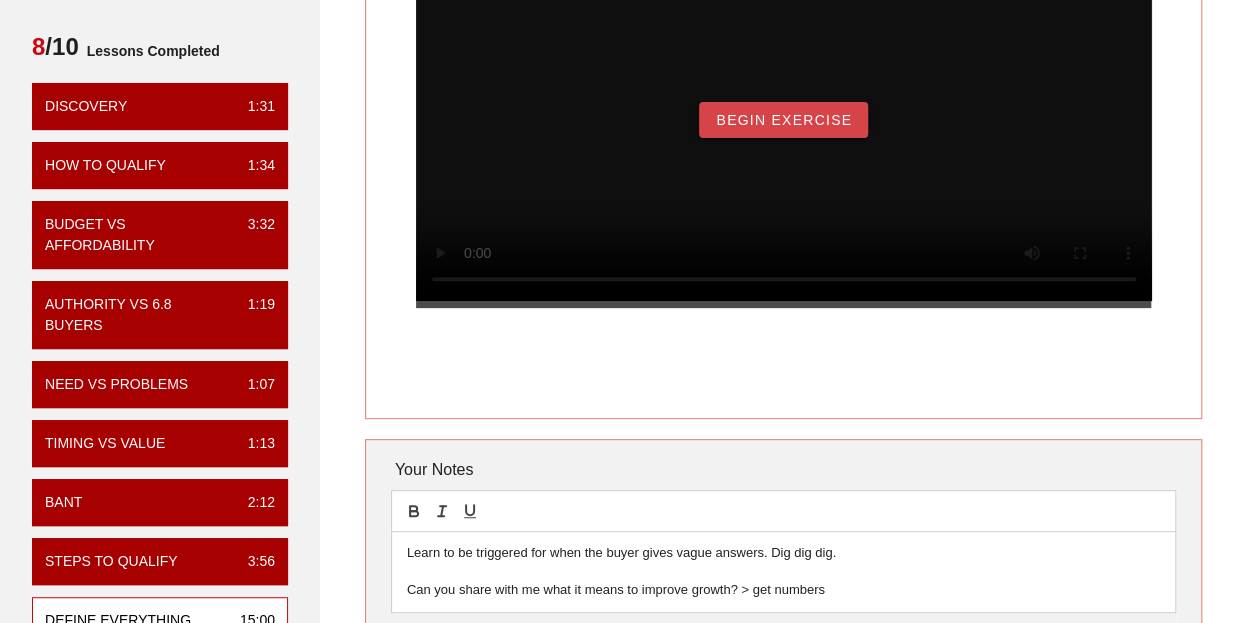 click on "Begin Exercise" at bounding box center (783, 120) 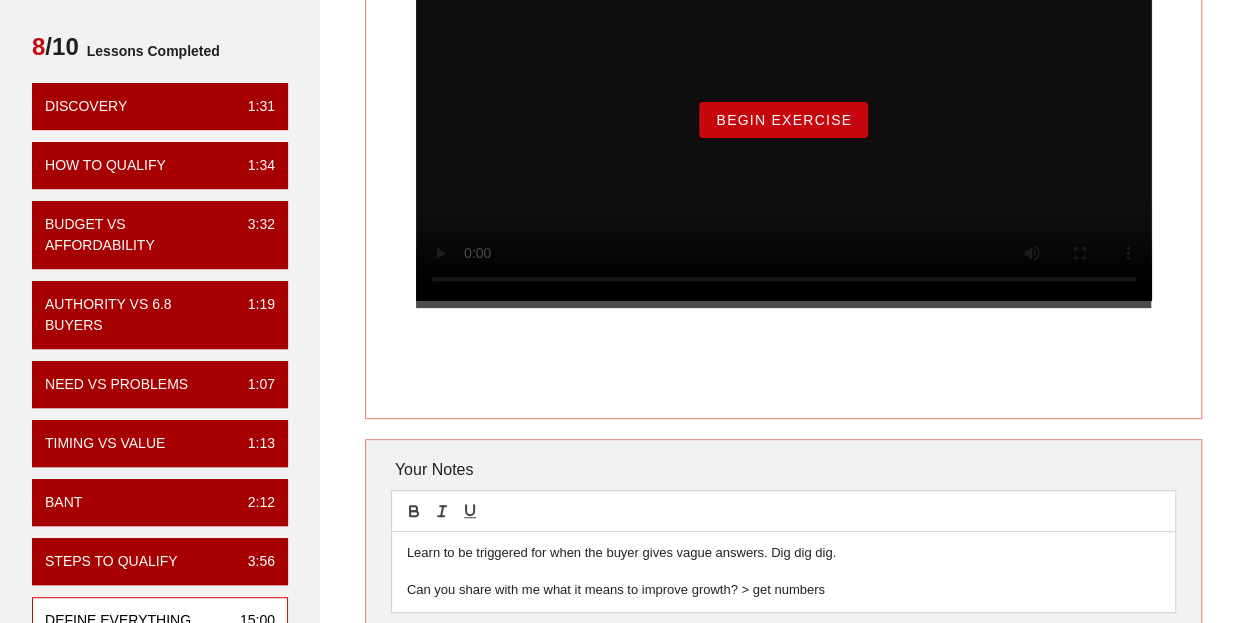 scroll, scrollTop: 0, scrollLeft: 0, axis: both 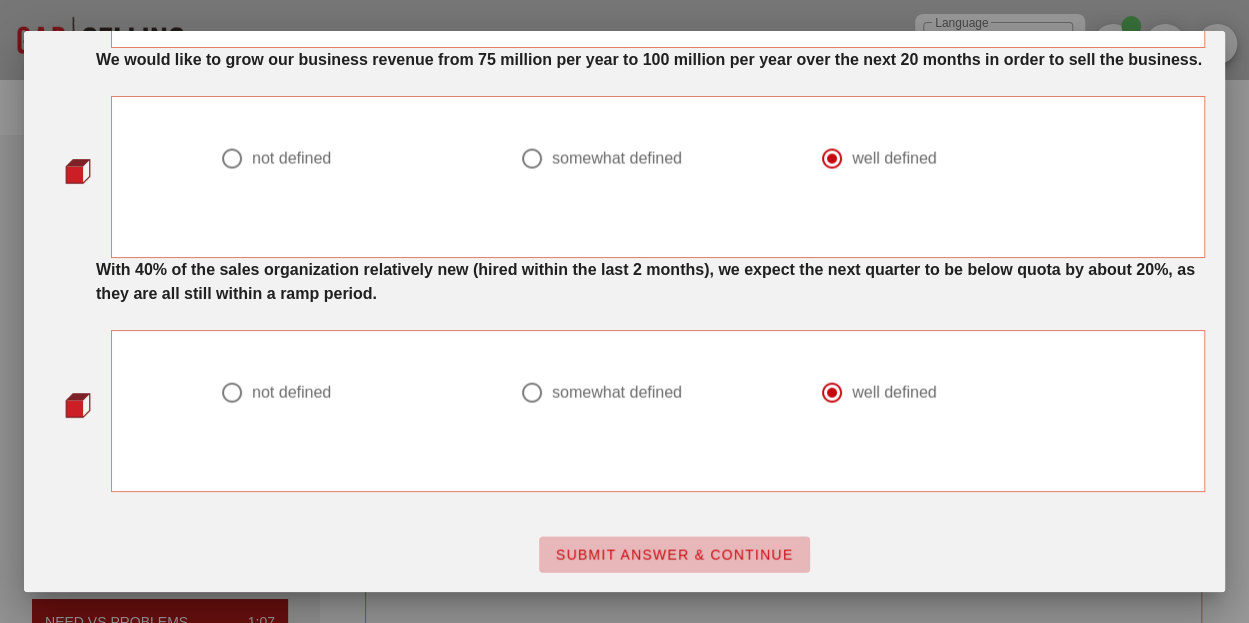 click on "SUBMIT ANSWER & CONTINUE" at bounding box center (674, 554) 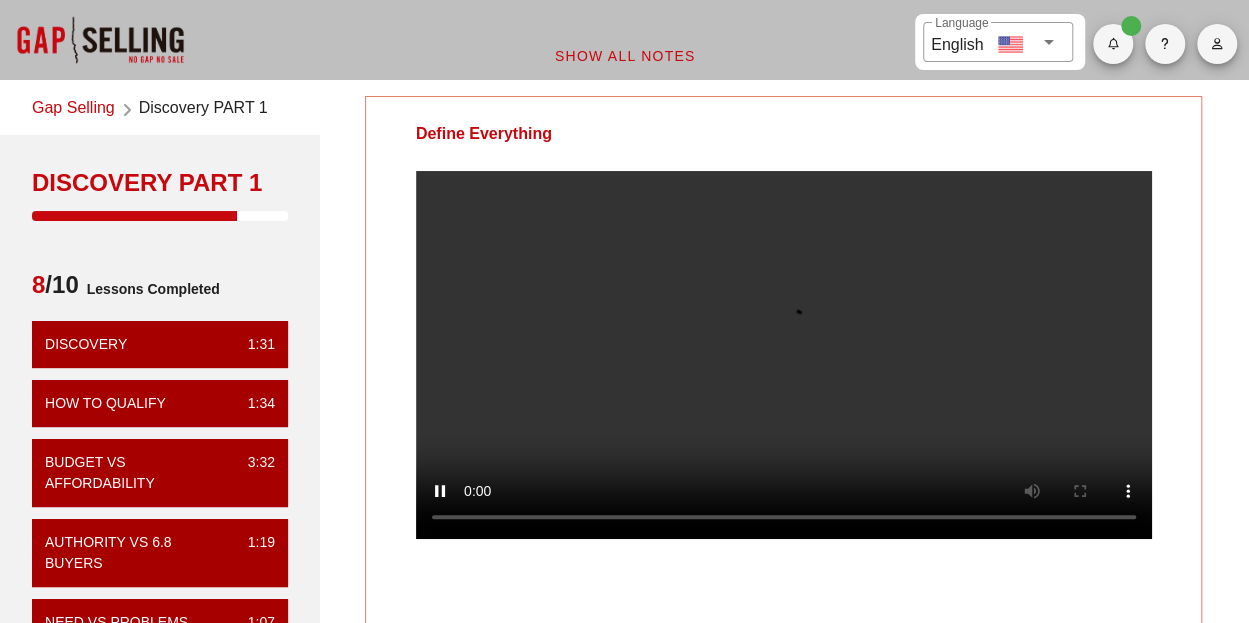 scroll, scrollTop: 0, scrollLeft: 0, axis: both 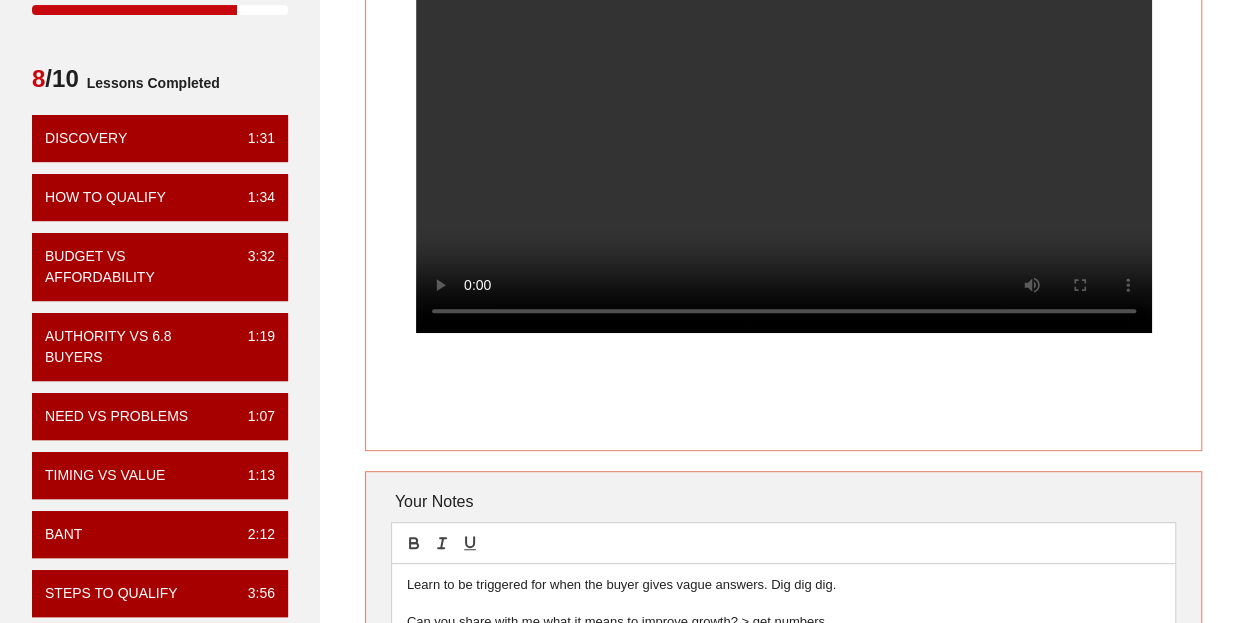 type 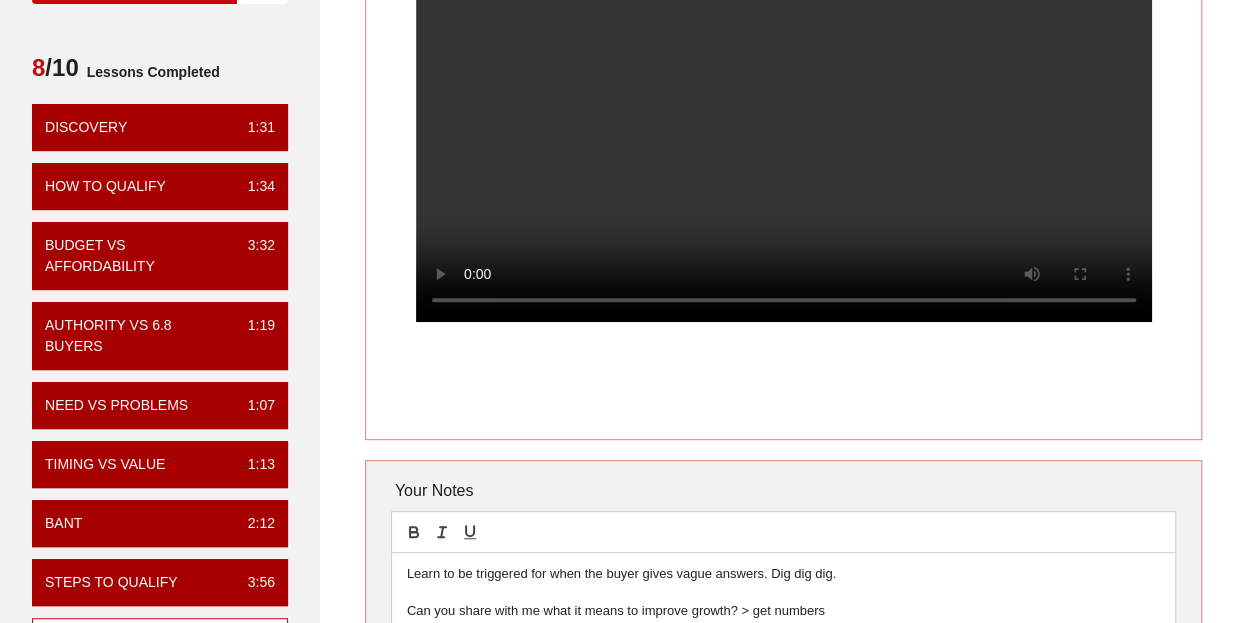 scroll, scrollTop: 216, scrollLeft: 0, axis: vertical 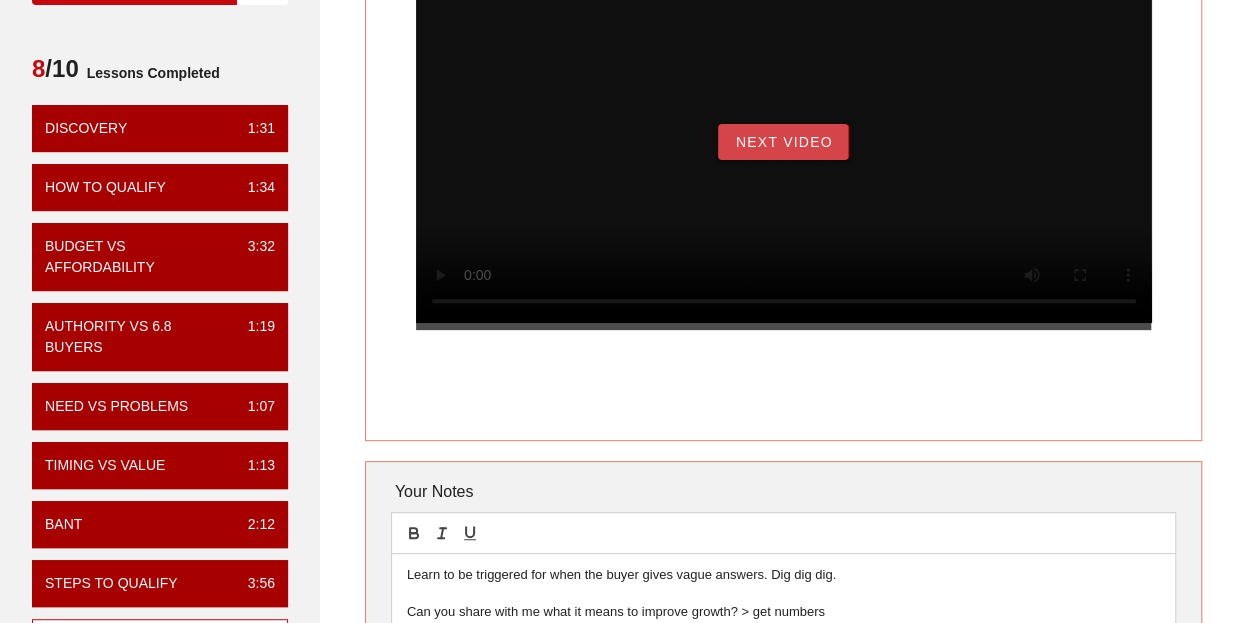 click on "Next Video" at bounding box center [783, 142] 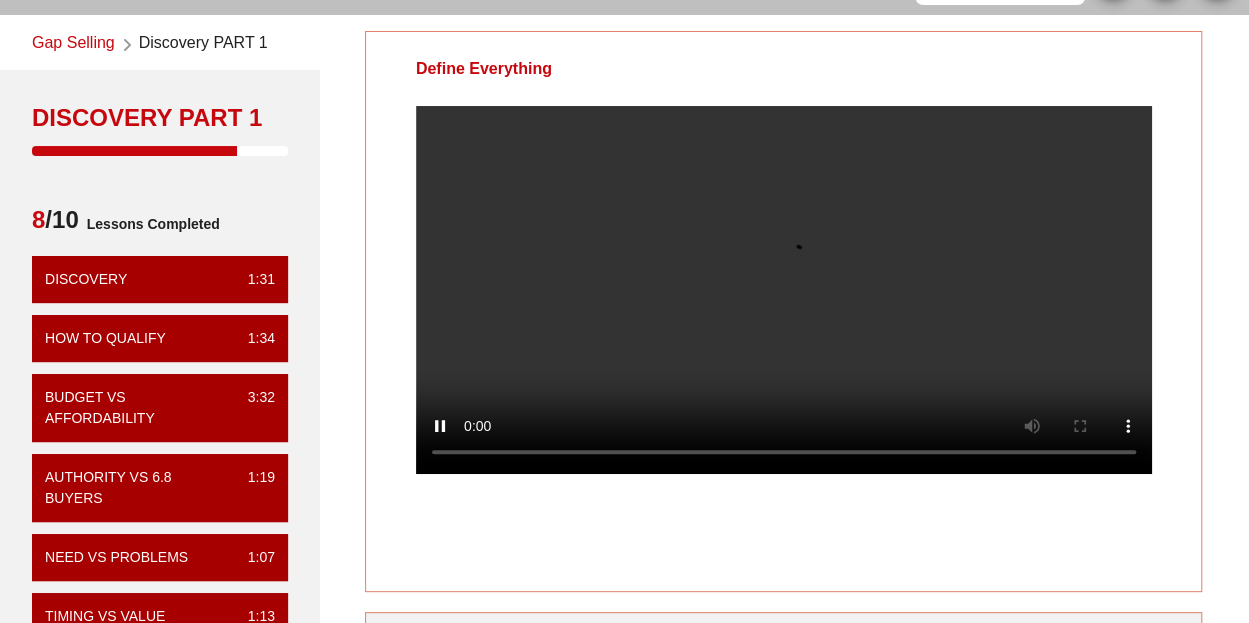 scroll, scrollTop: 64, scrollLeft: 0, axis: vertical 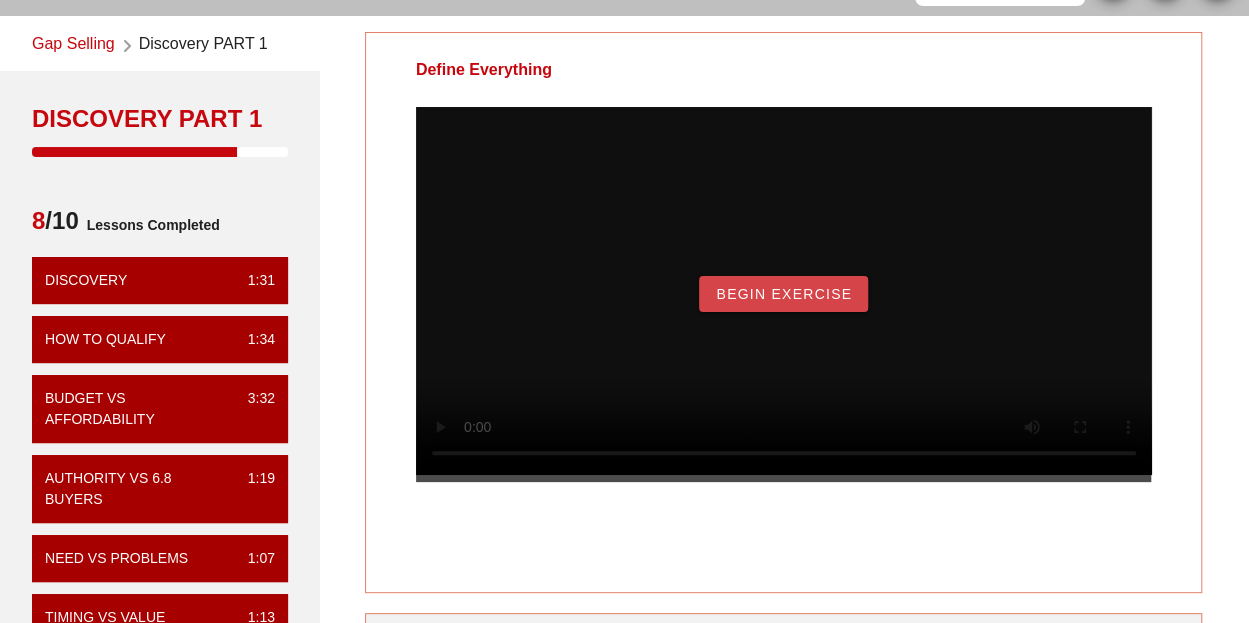 click on "Begin Exercise" at bounding box center [783, 294] 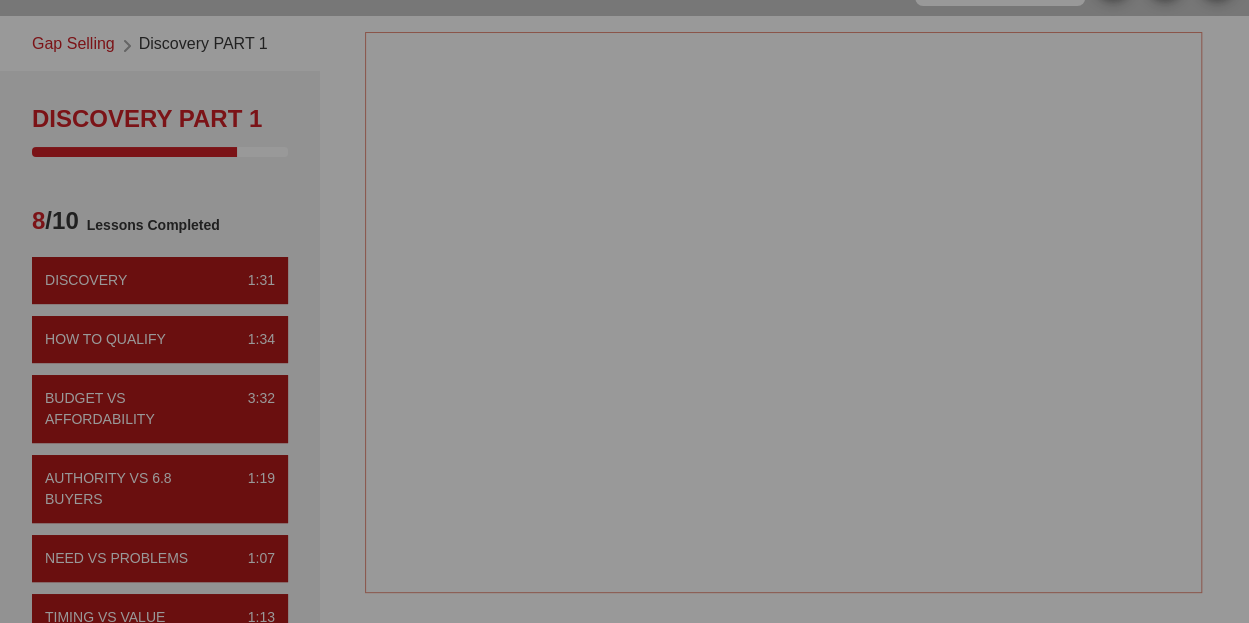 scroll, scrollTop: 0, scrollLeft: 0, axis: both 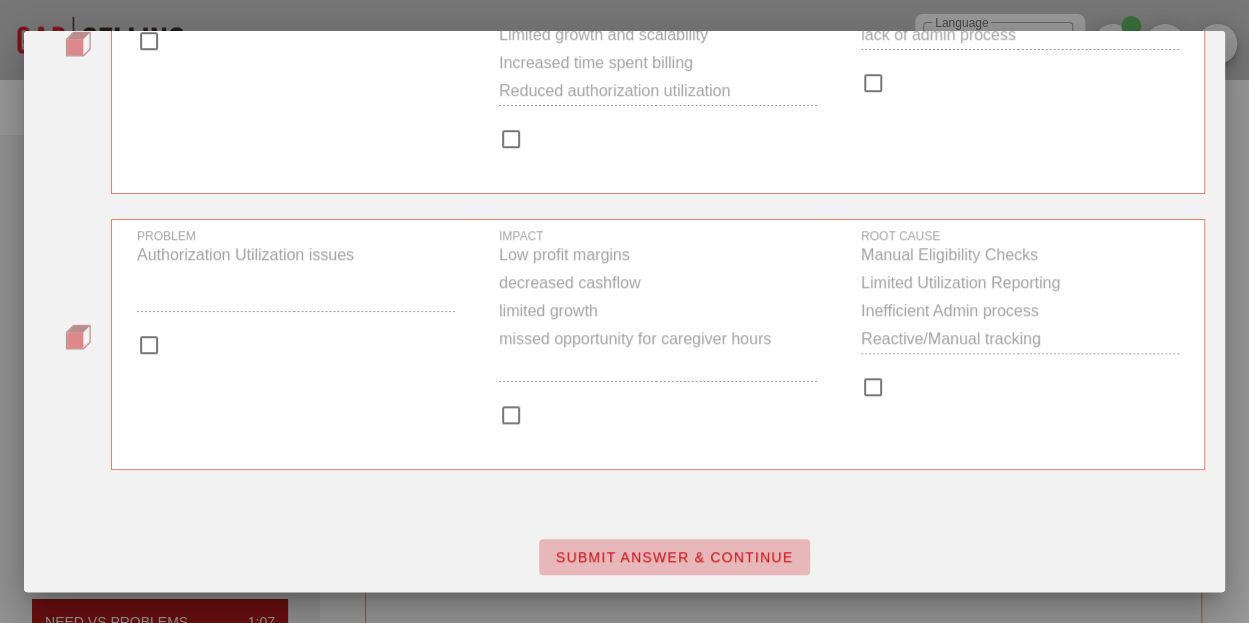 click on "SUBMIT ANSWER & CONTINUE" at bounding box center [674, 557] 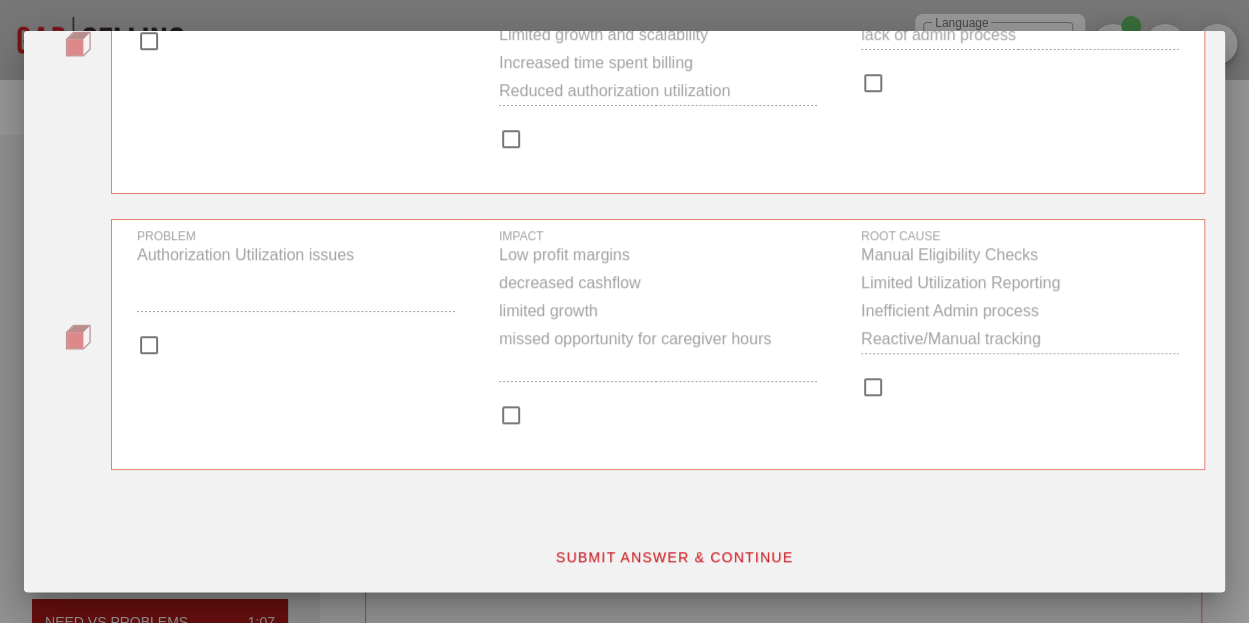 scroll, scrollTop: 0, scrollLeft: 0, axis: both 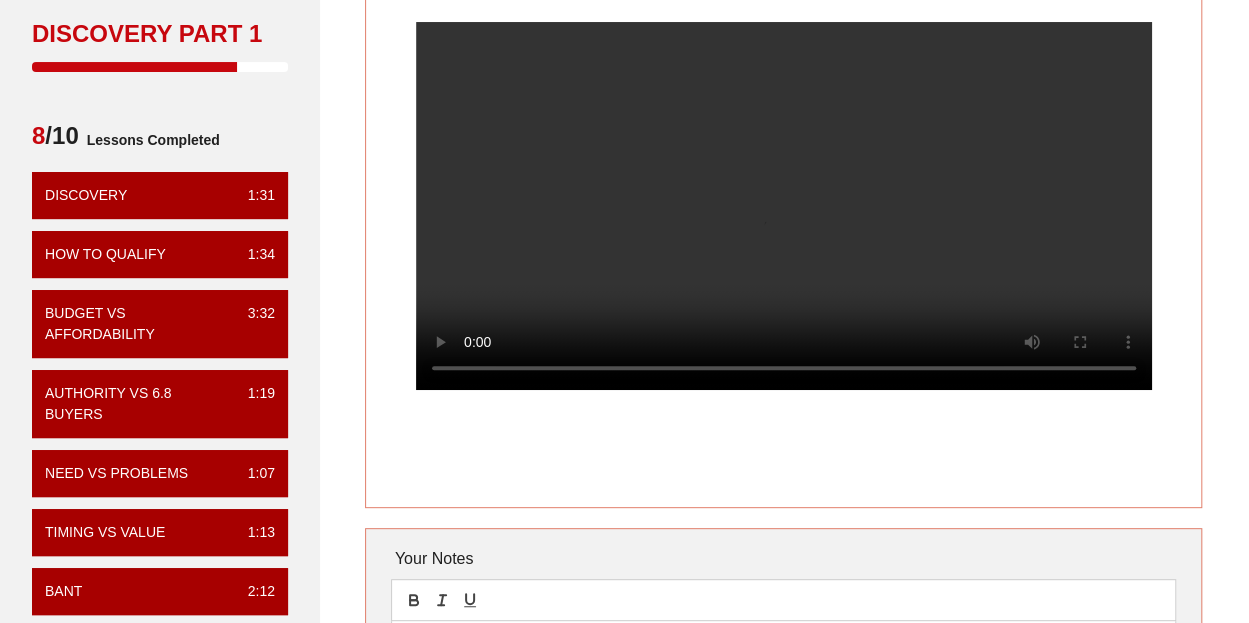type 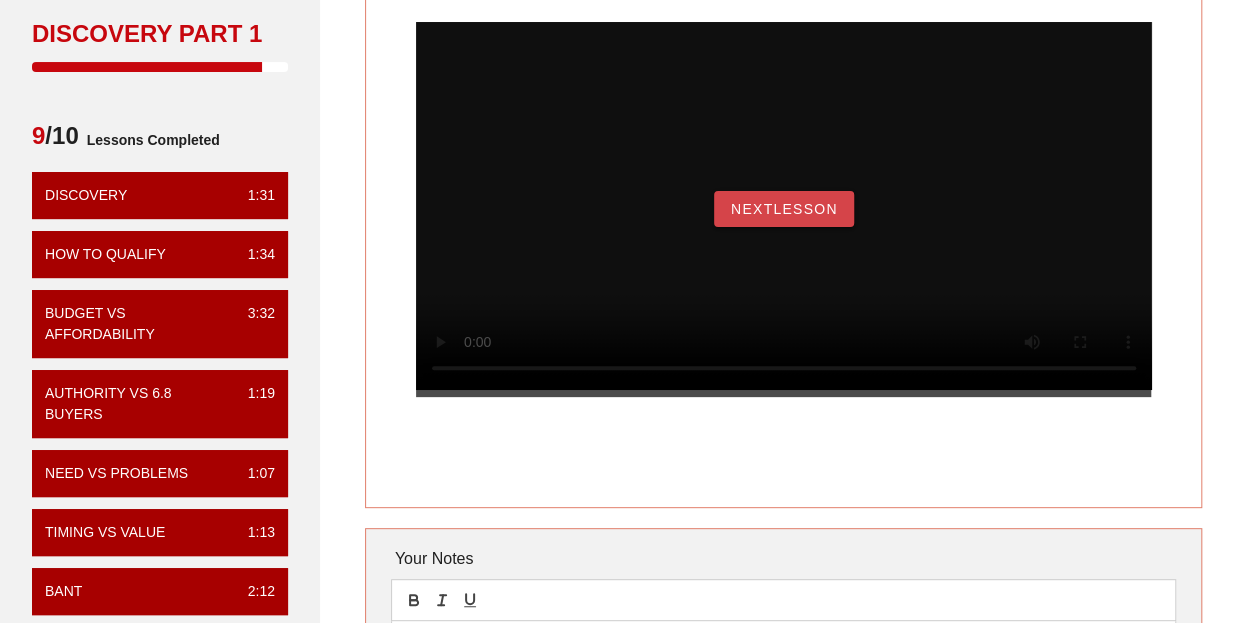 click on "NextLesson" at bounding box center (784, 209) 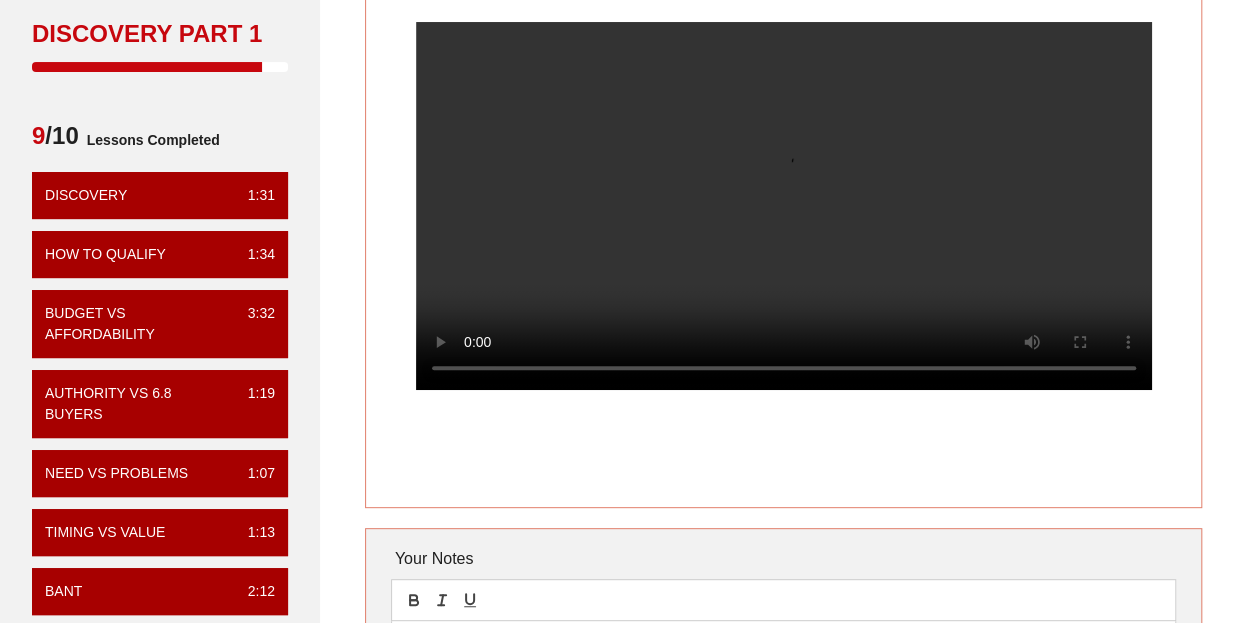 scroll, scrollTop: 0, scrollLeft: 0, axis: both 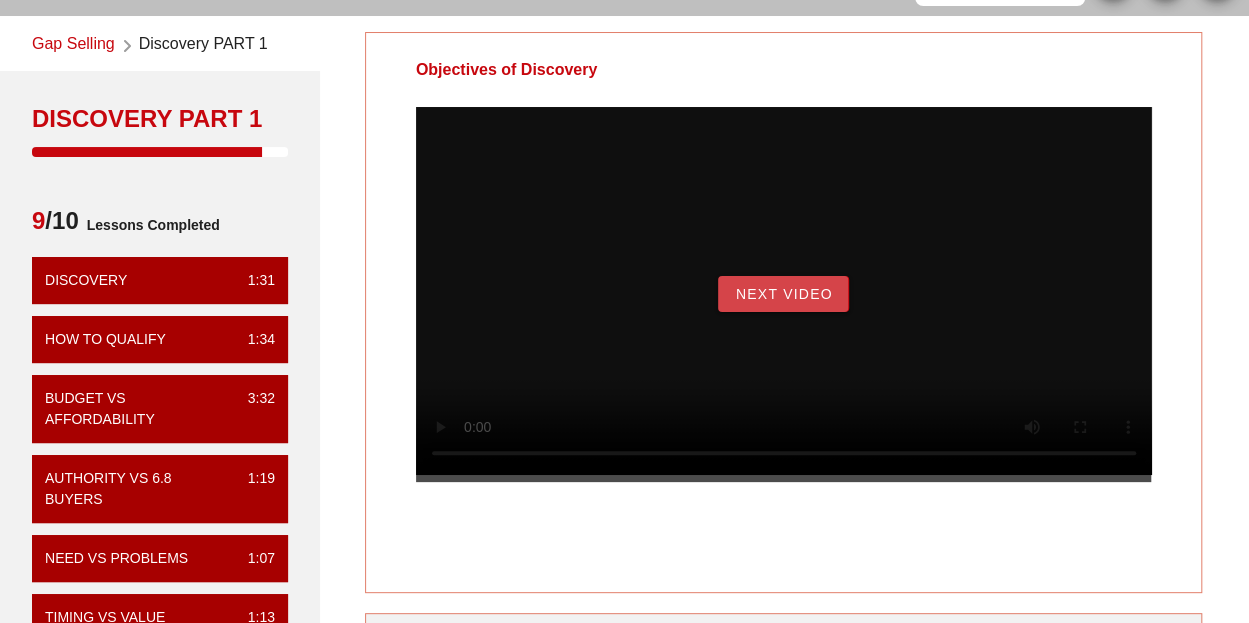 click on "Next Video" at bounding box center [783, 294] 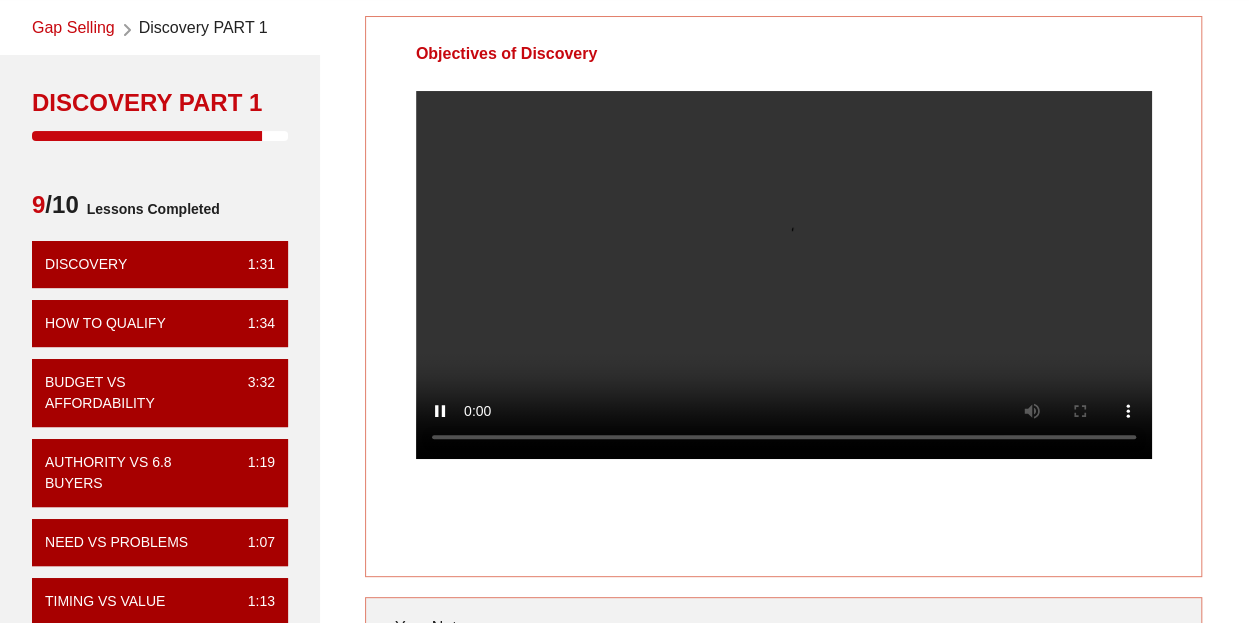scroll, scrollTop: 76, scrollLeft: 0, axis: vertical 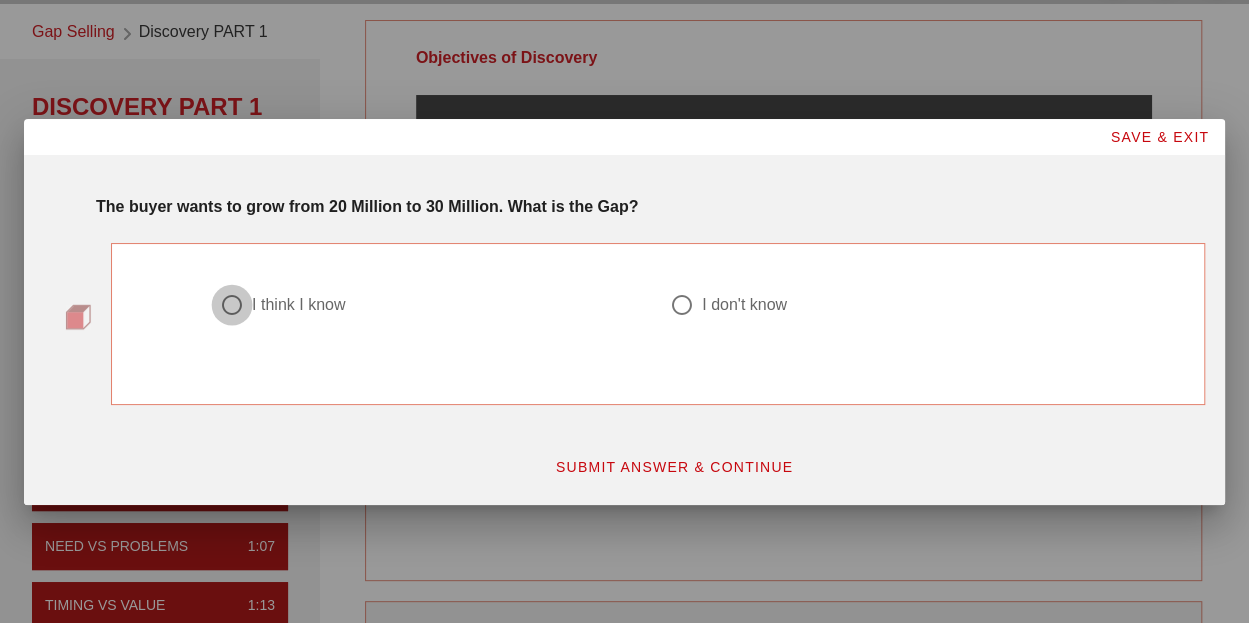 click at bounding box center [232, 305] 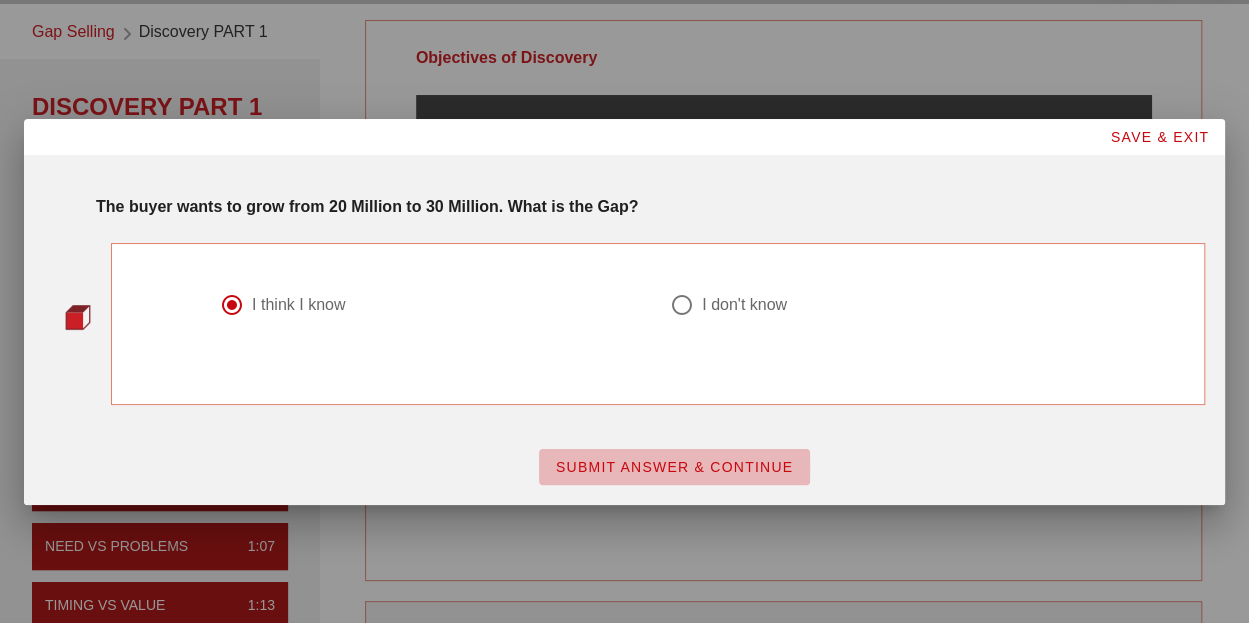 click on "SUBMIT ANSWER & CONTINUE" at bounding box center [674, 467] 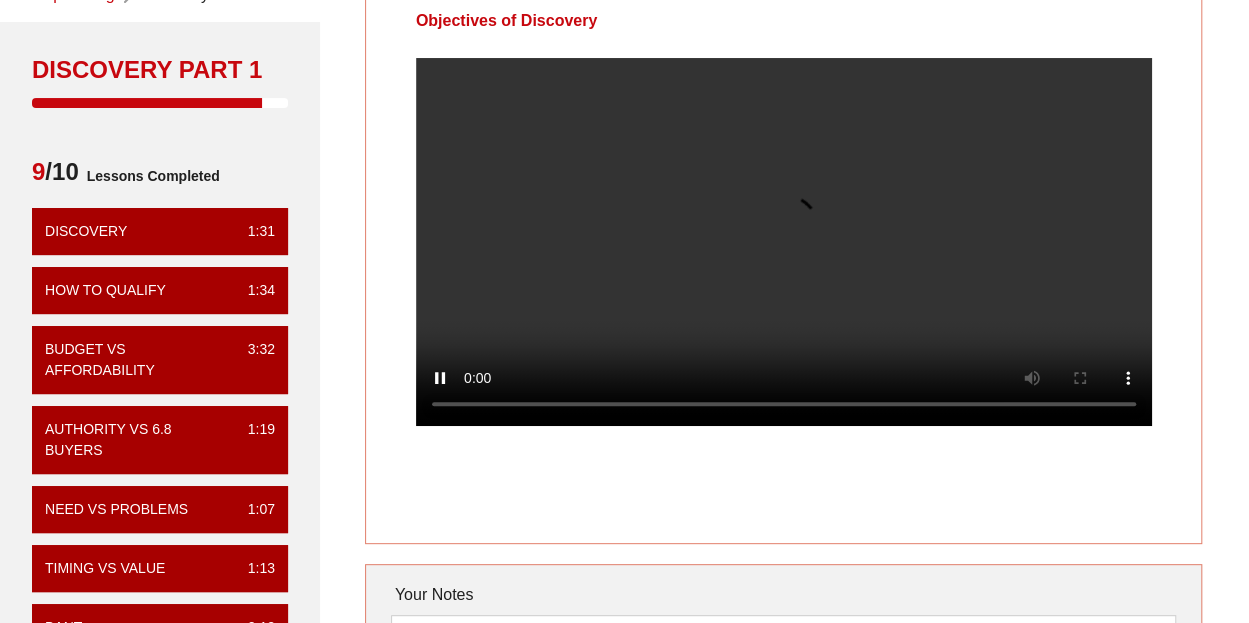 scroll, scrollTop: 112, scrollLeft: 0, axis: vertical 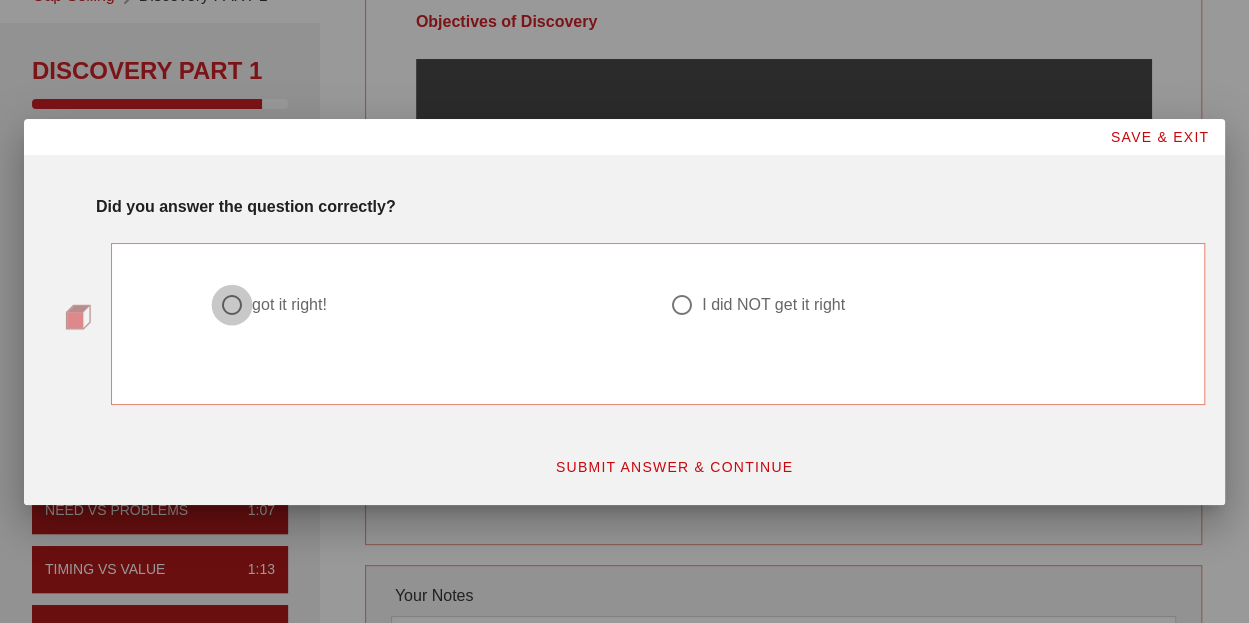 click at bounding box center (232, 305) 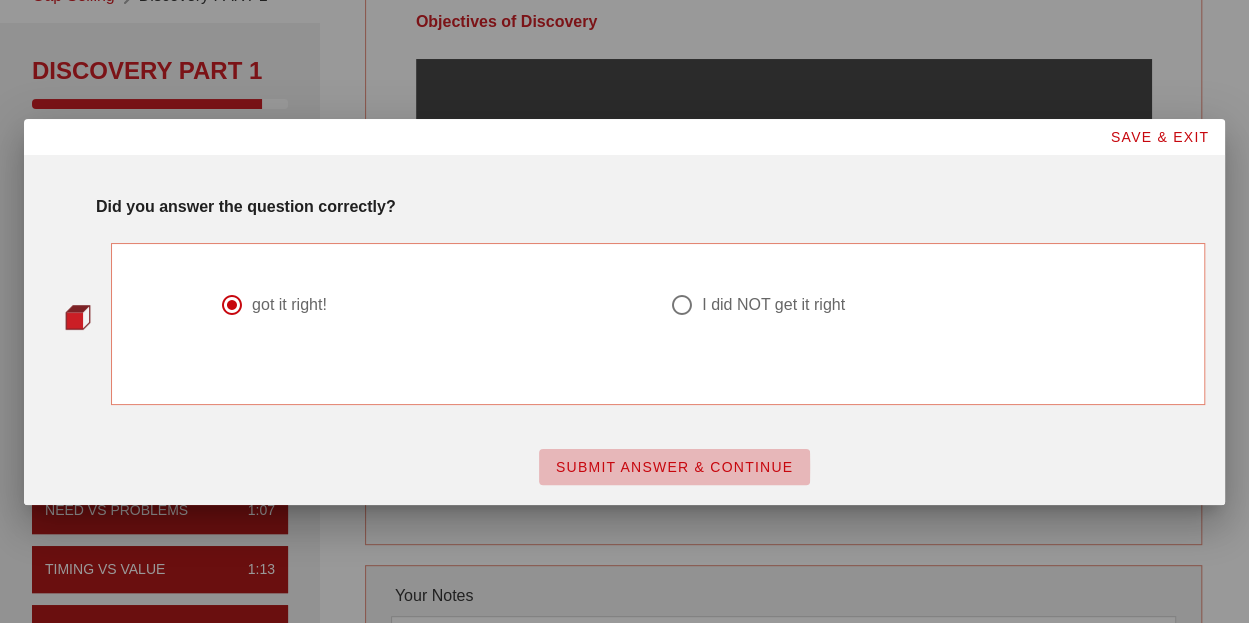 click on "SUBMIT ANSWER & CONTINUE" at bounding box center [674, 467] 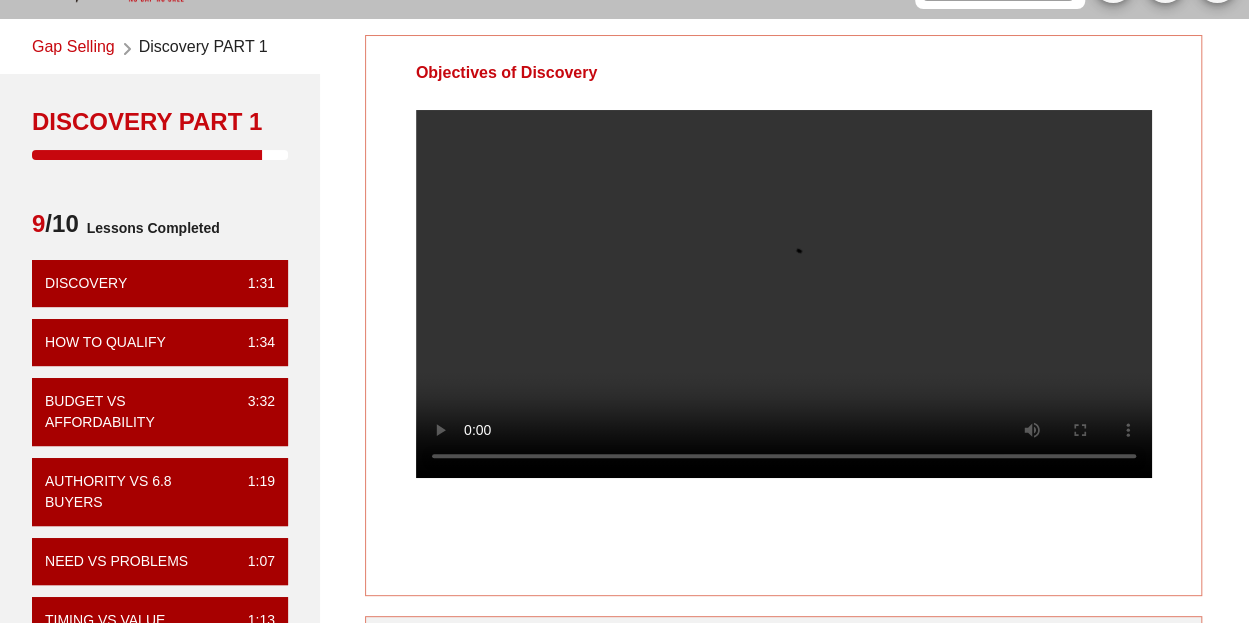 scroll, scrollTop: 48, scrollLeft: 0, axis: vertical 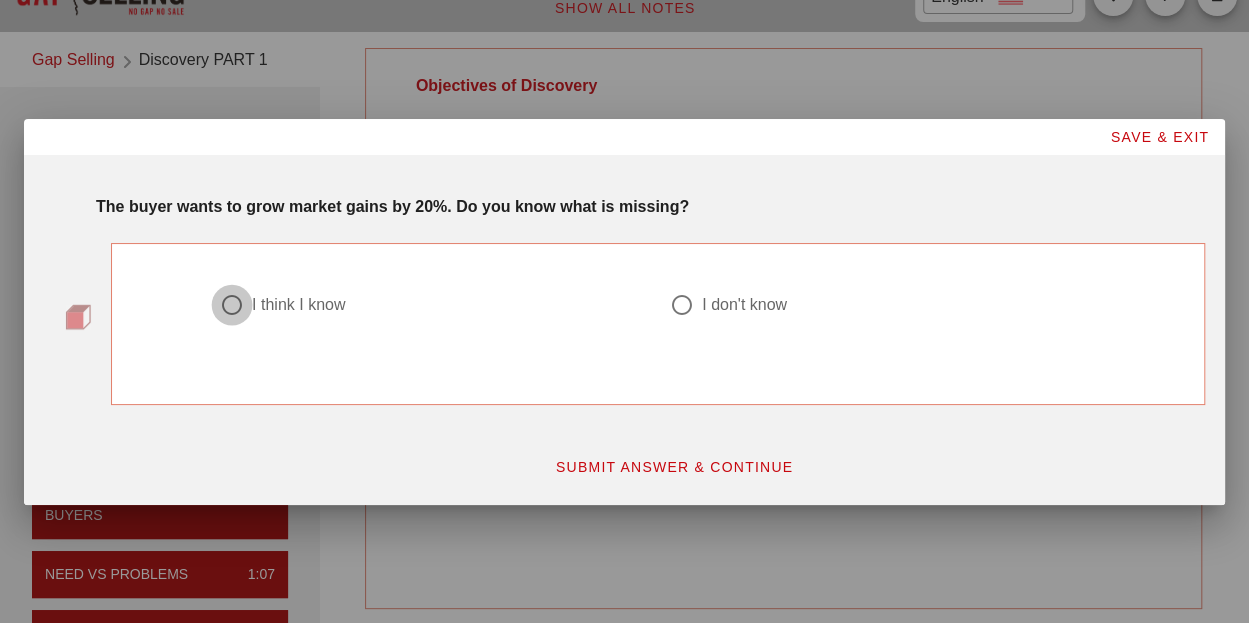 click at bounding box center [232, 305] 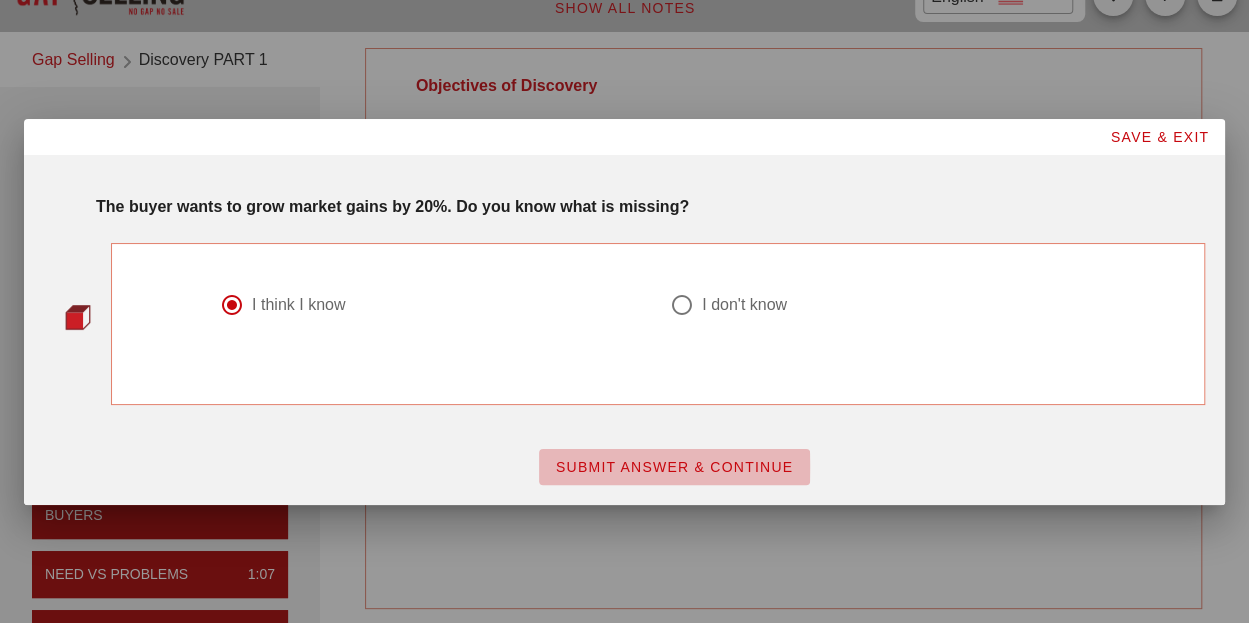 click on "SUBMIT ANSWER & CONTINUE" at bounding box center [674, 467] 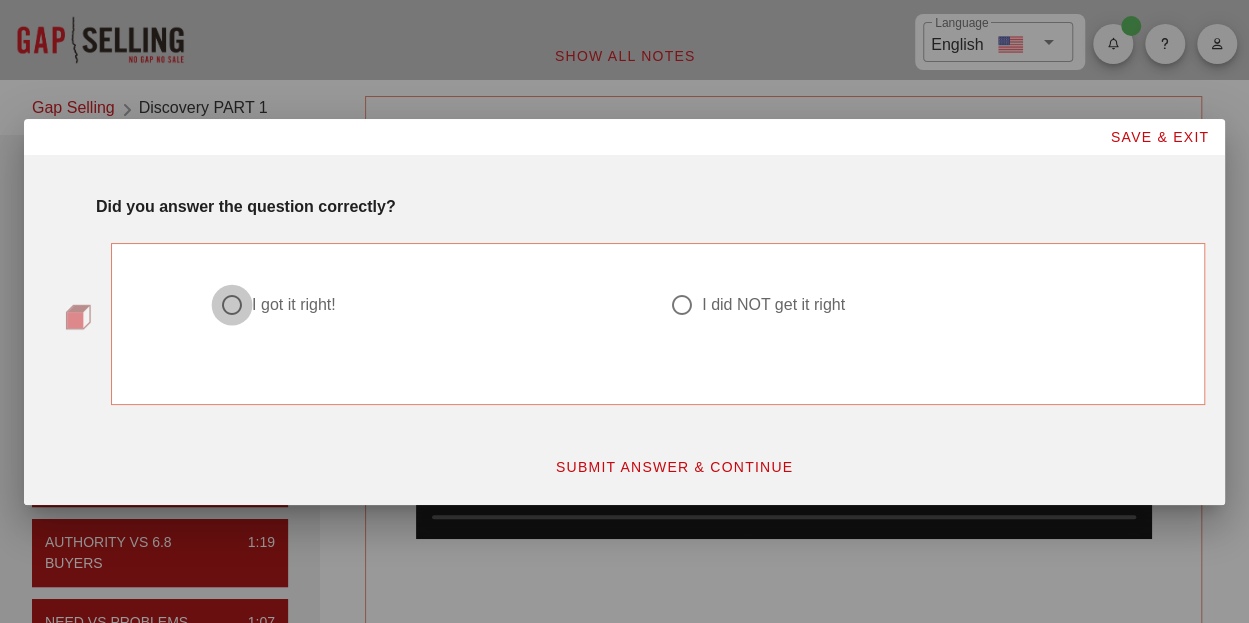 click at bounding box center [232, 305] 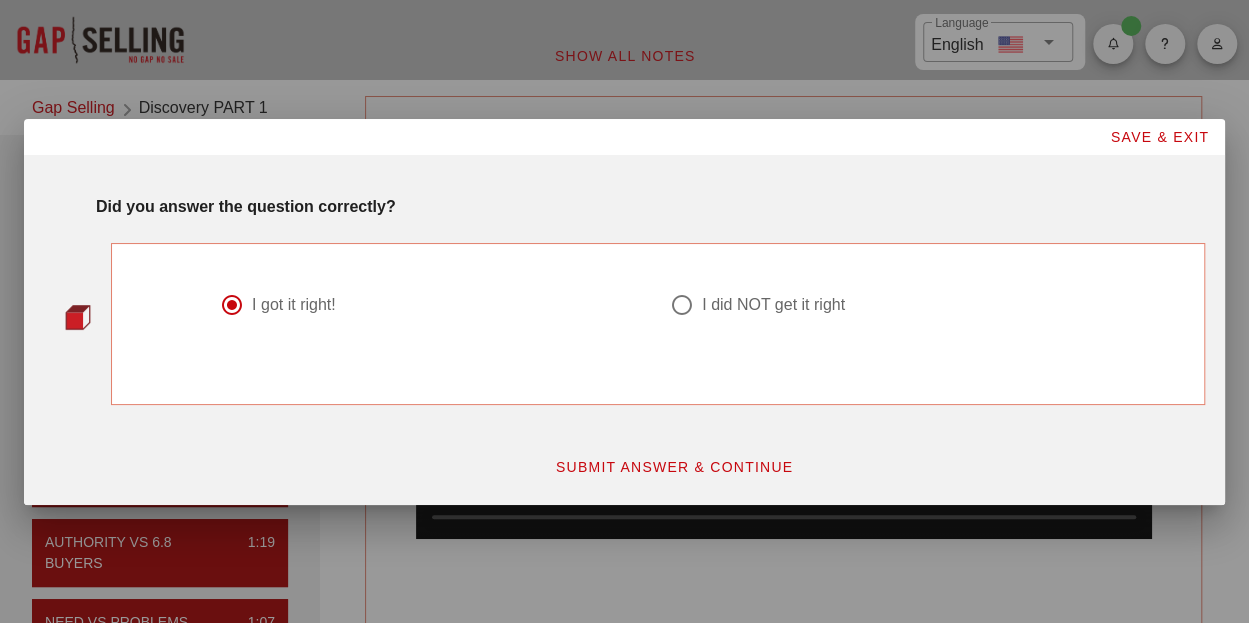 click on "SUBMIT ANSWER & CONTINUE" at bounding box center [674, 467] 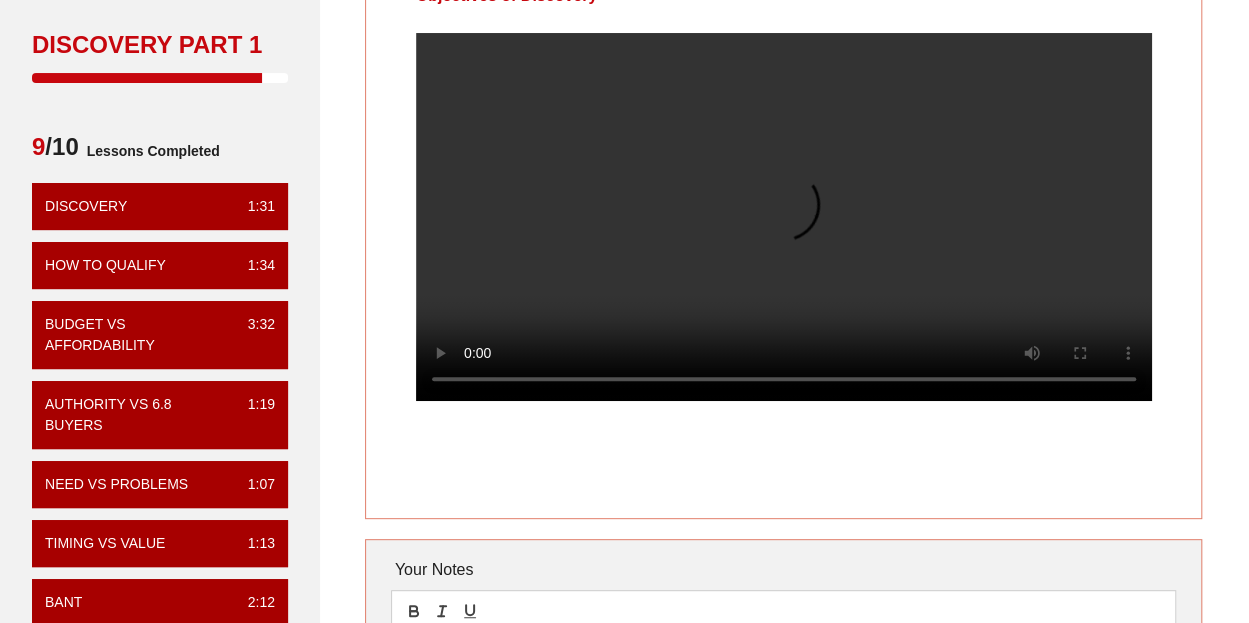 scroll, scrollTop: 135, scrollLeft: 0, axis: vertical 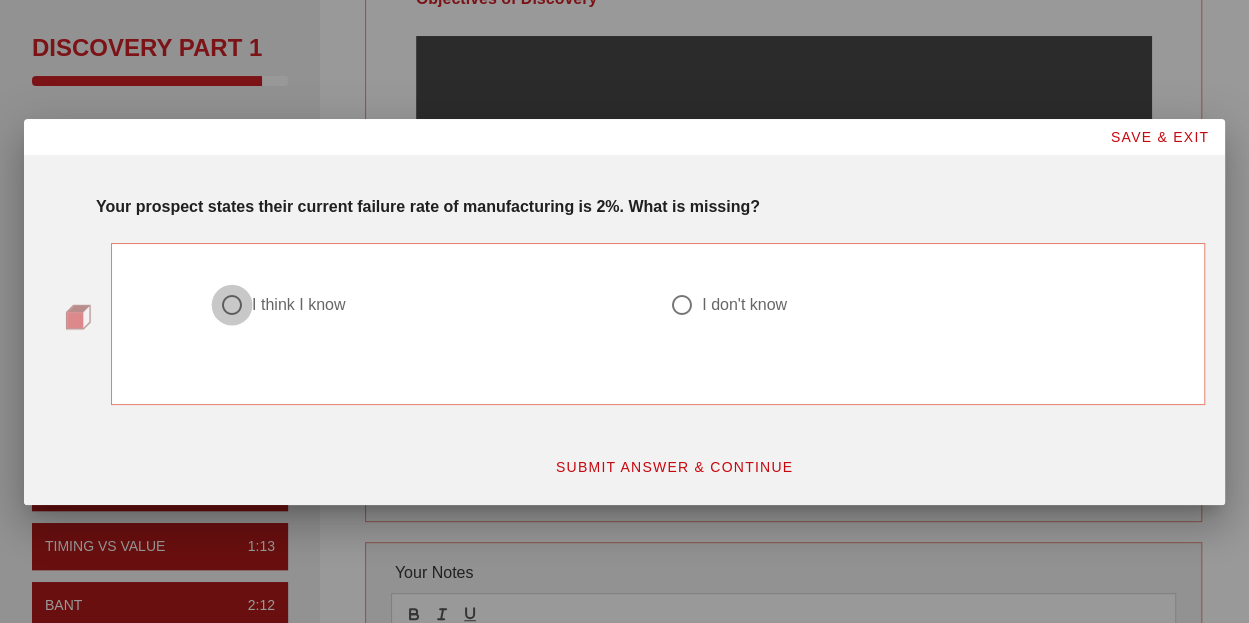 click at bounding box center [232, 305] 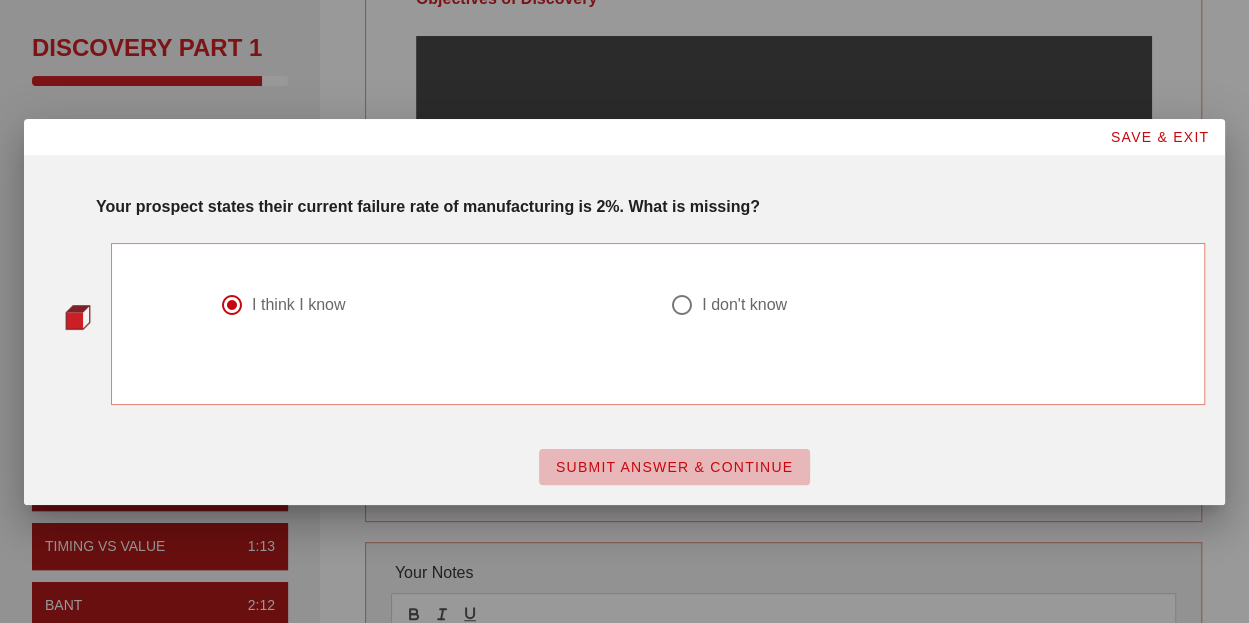 click on "SUBMIT ANSWER & CONTINUE" at bounding box center (674, 467) 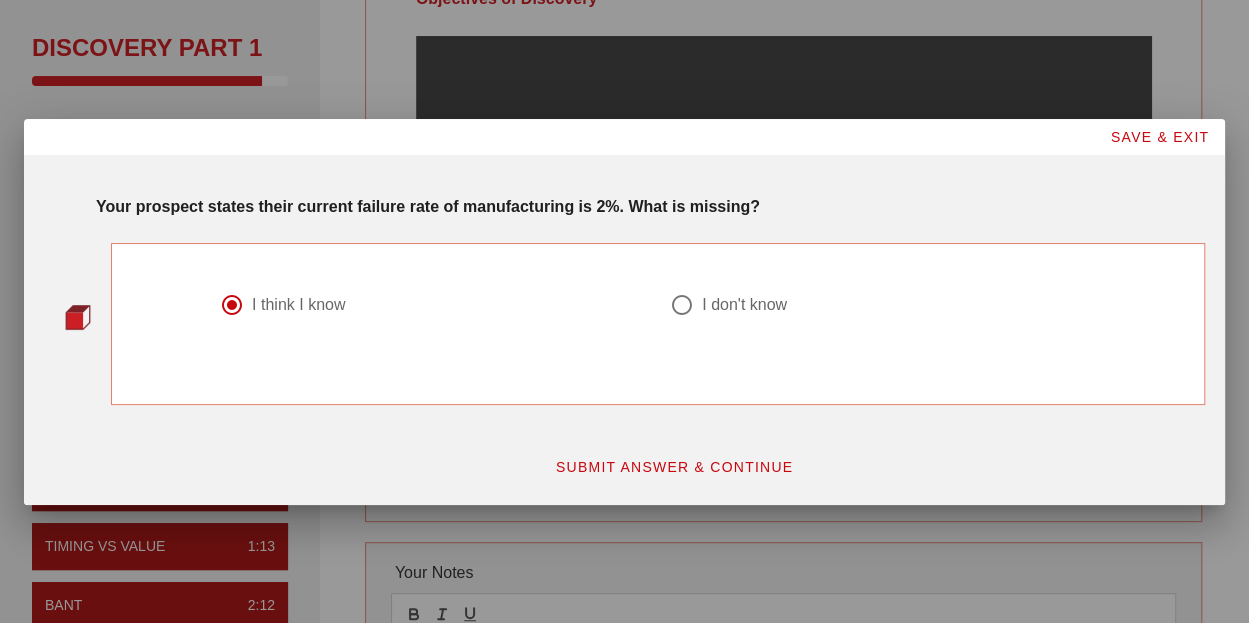 scroll, scrollTop: 0, scrollLeft: 0, axis: both 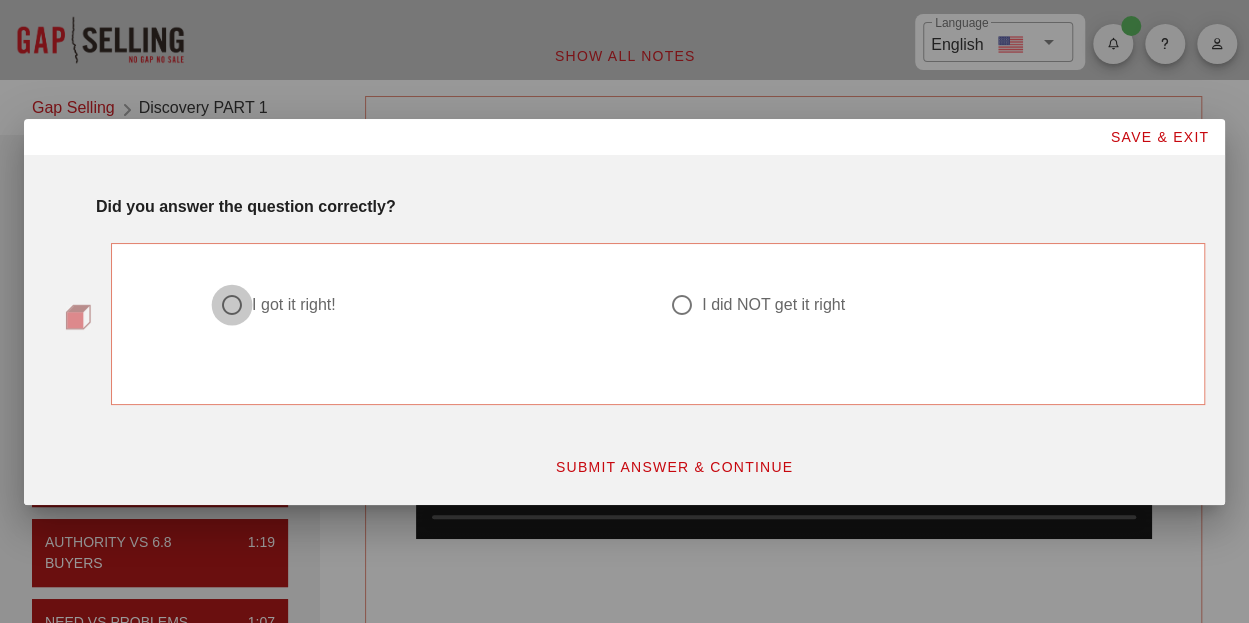 click at bounding box center [232, 305] 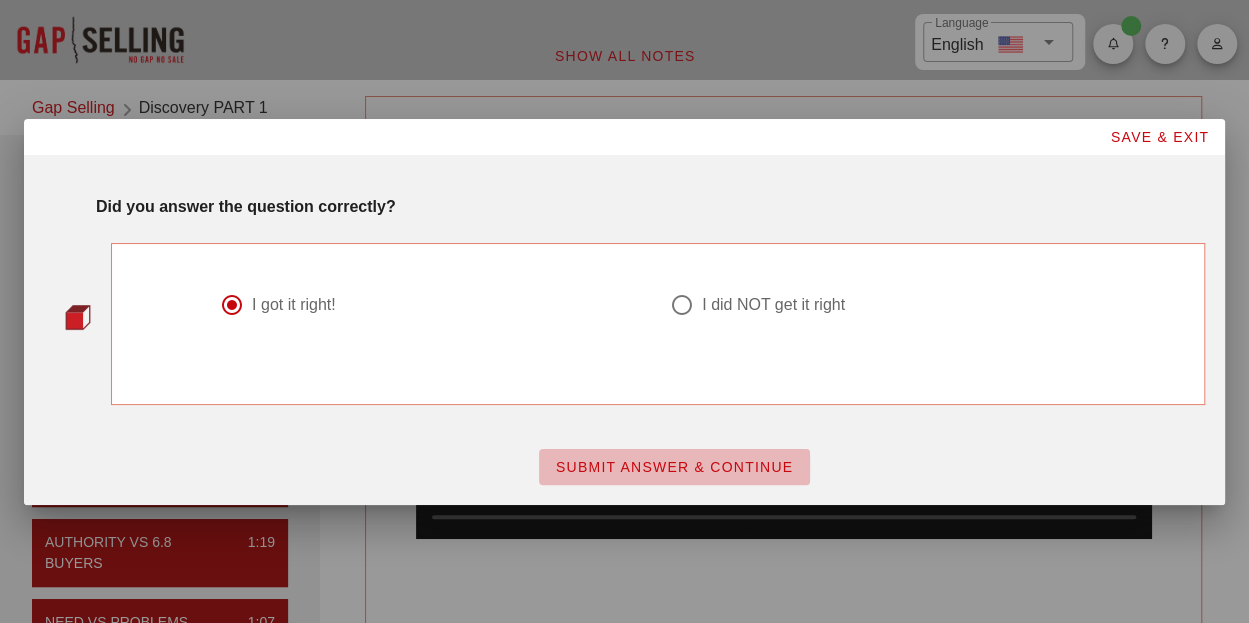 click on "SUBMIT ANSWER & CONTINUE" at bounding box center (674, 467) 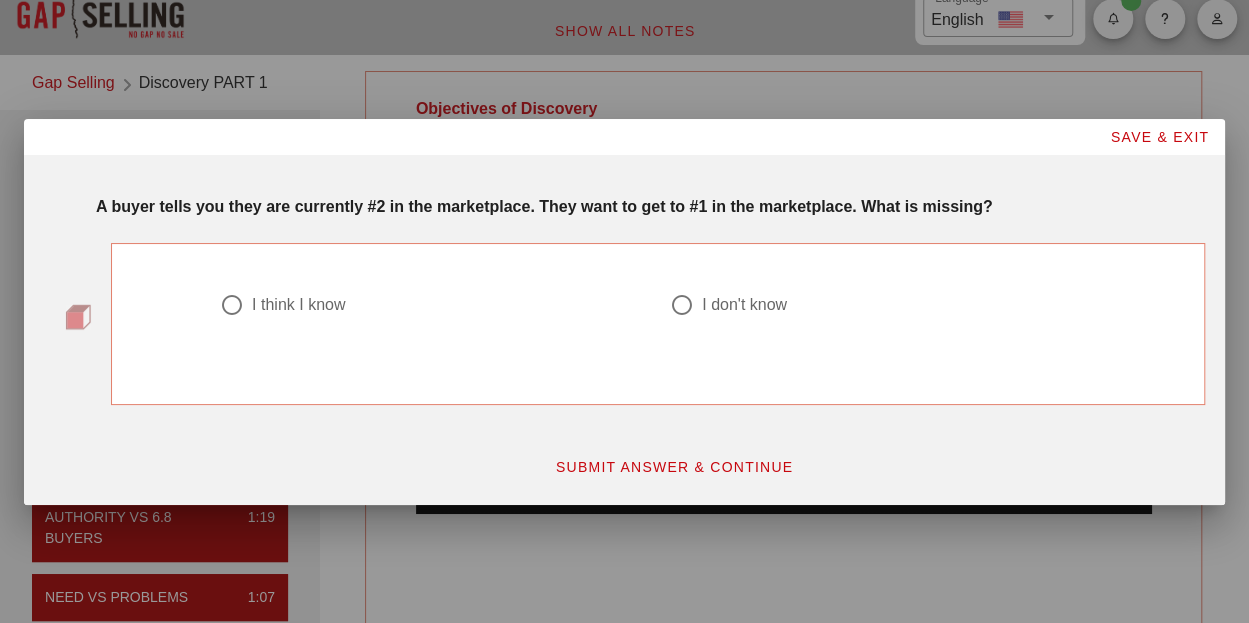 scroll, scrollTop: 17, scrollLeft: 0, axis: vertical 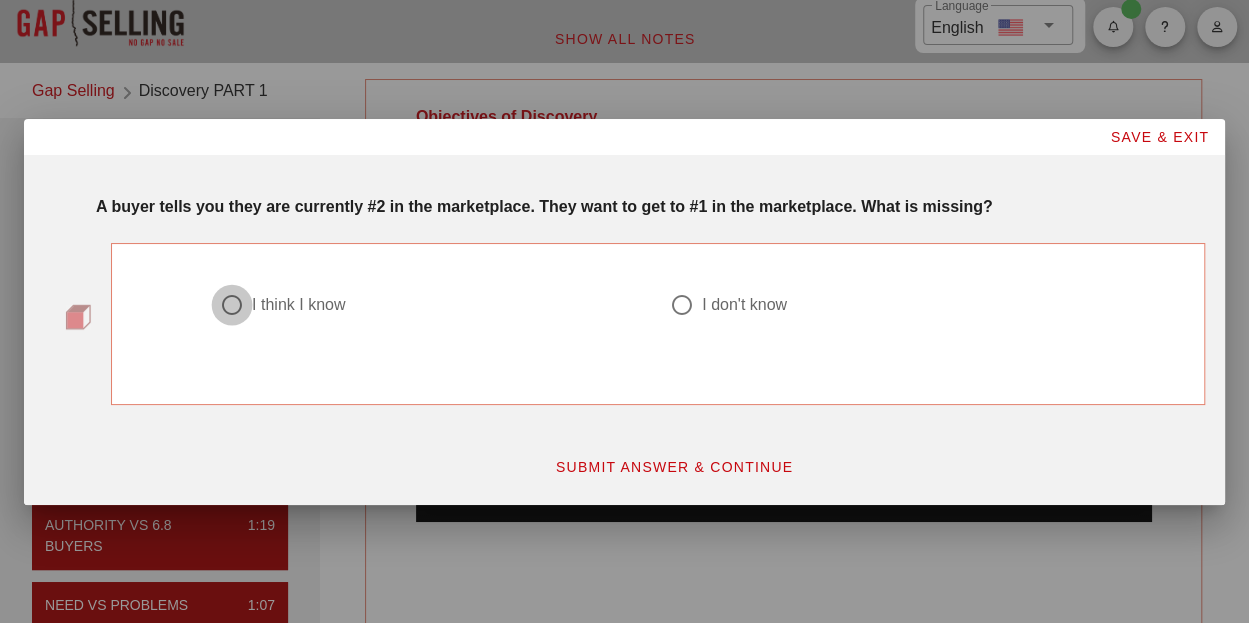 click at bounding box center [232, 305] 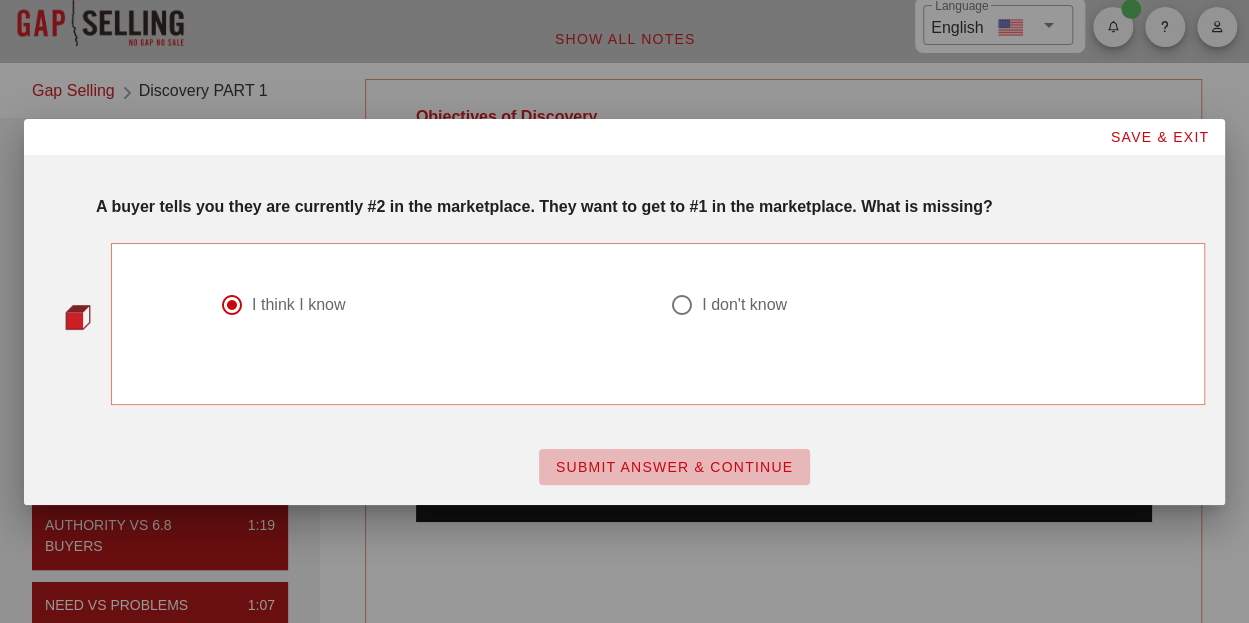 click on "SUBMIT ANSWER & CONTINUE" at bounding box center [674, 467] 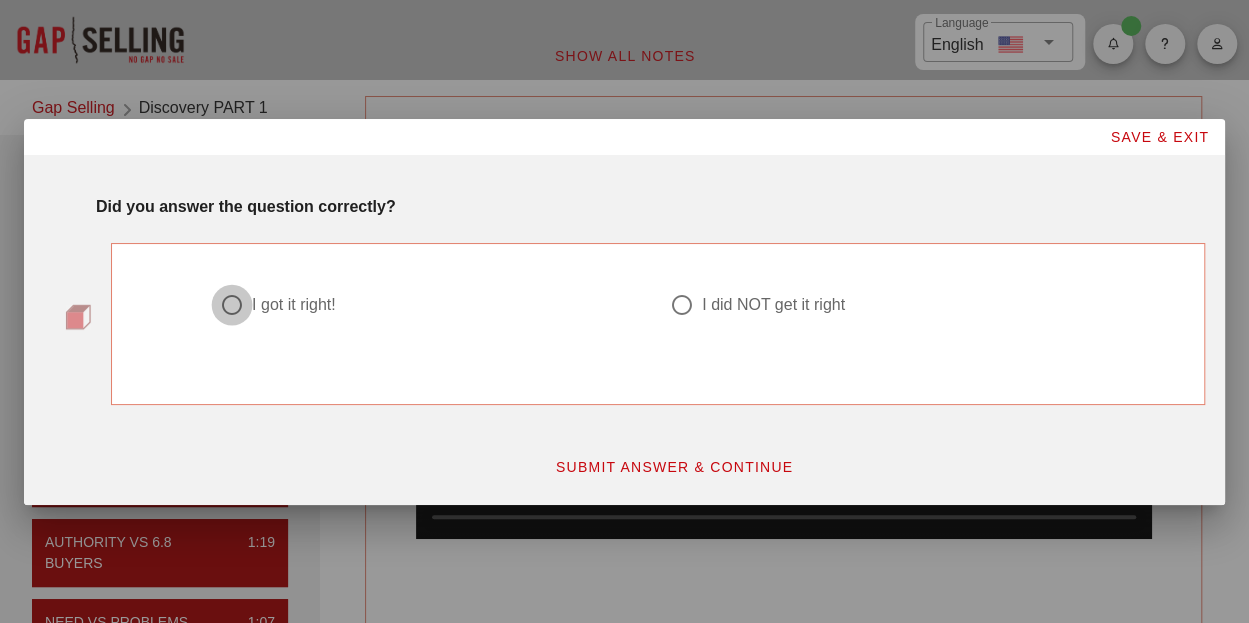 click at bounding box center [232, 305] 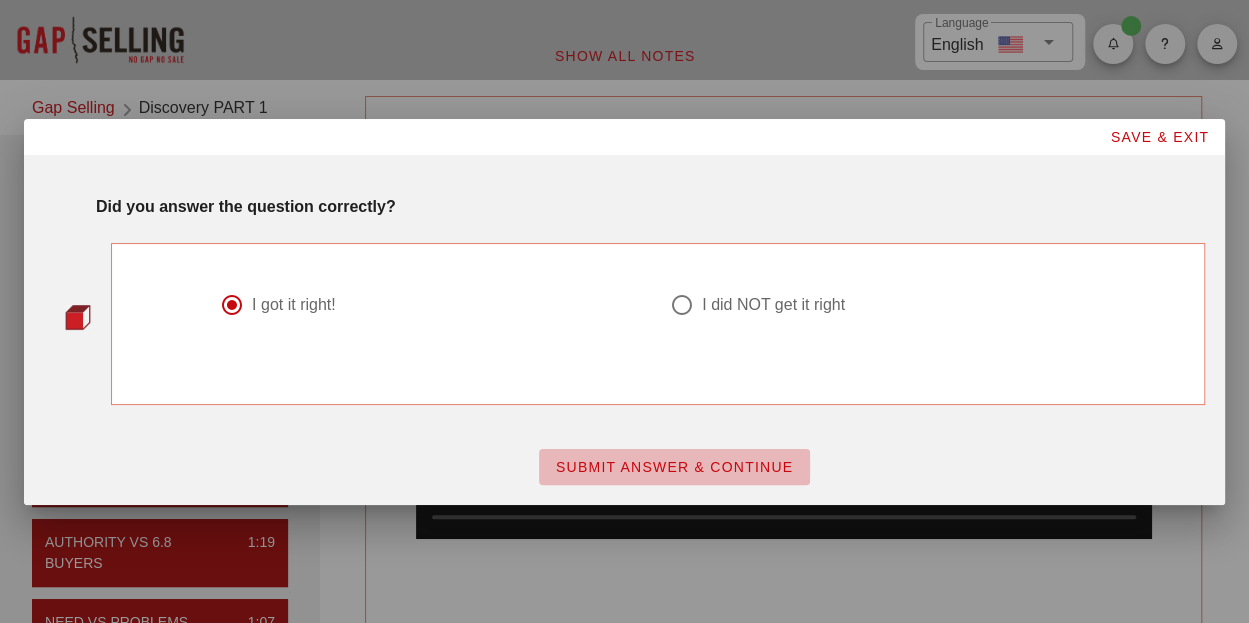 click on "SUBMIT ANSWER & CONTINUE" at bounding box center [674, 467] 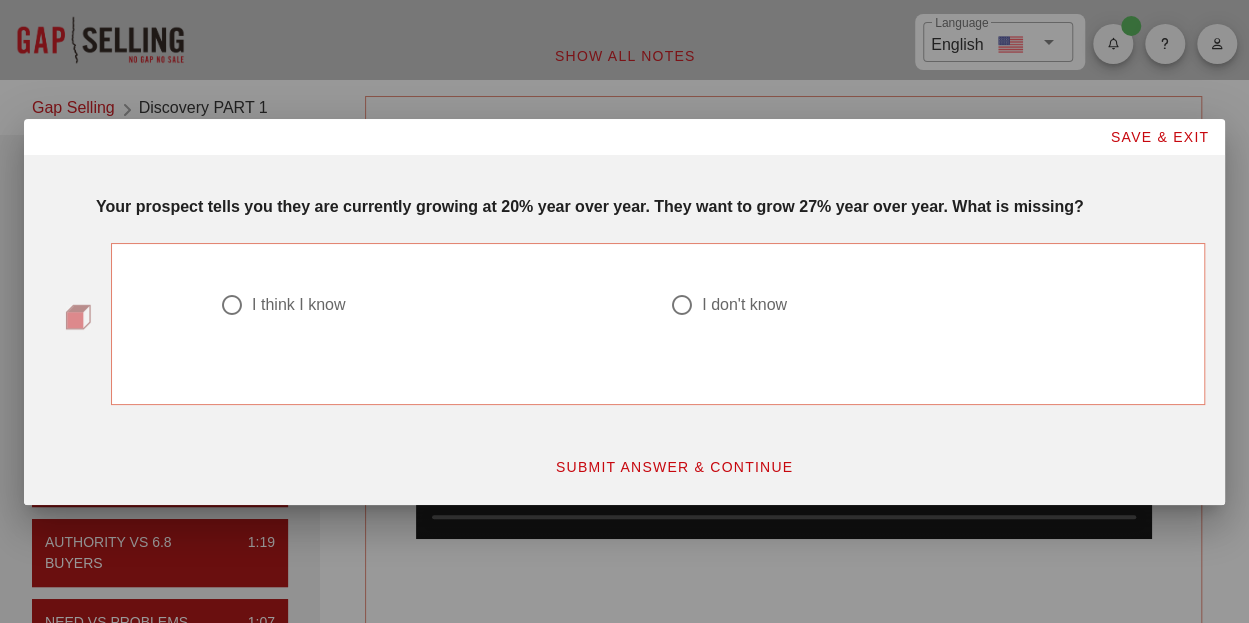 click at bounding box center [682, 305] 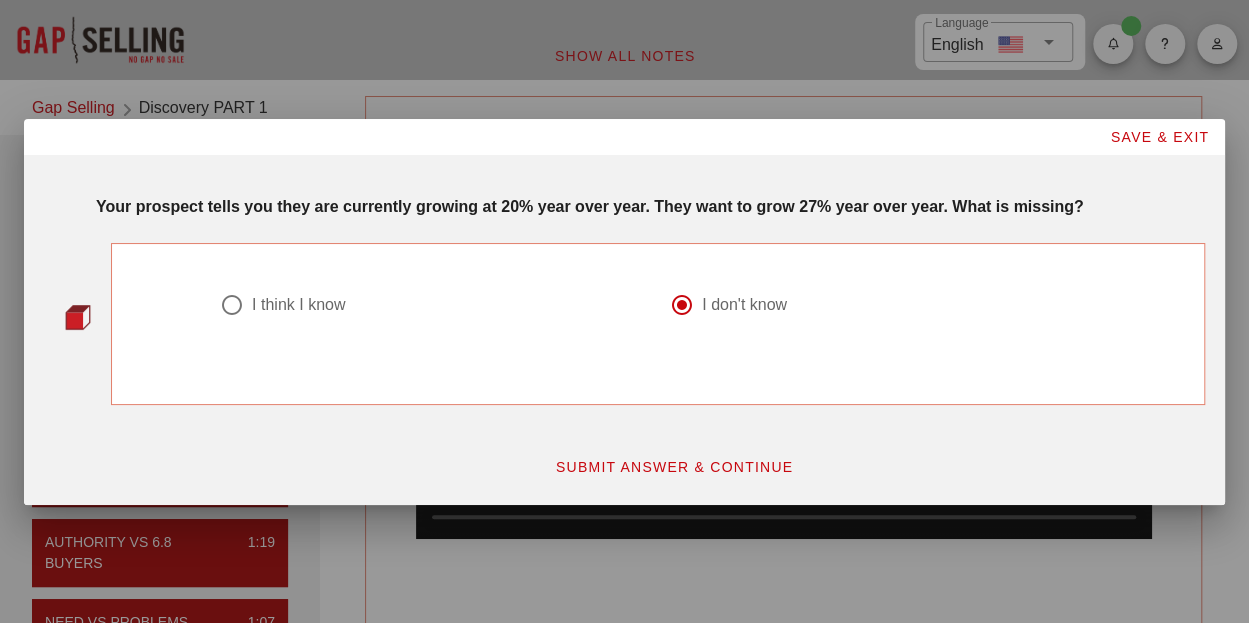 click at bounding box center (232, 305) 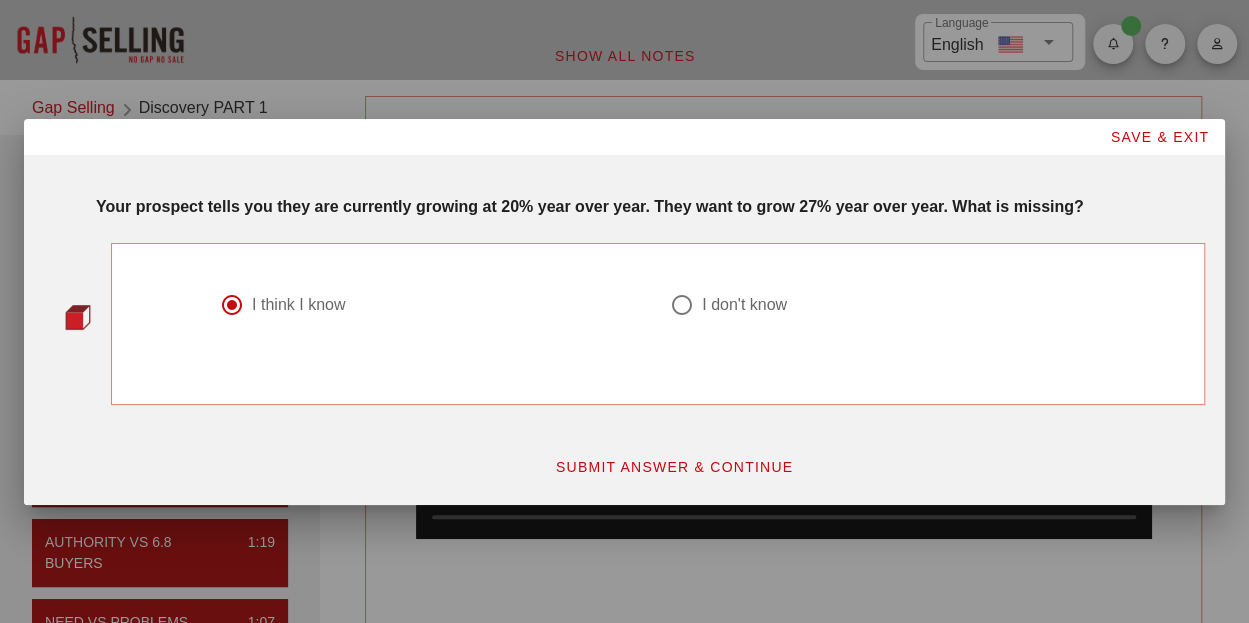 click on "SUBMIT ANSWER & CONTINUE" at bounding box center (674, 467) 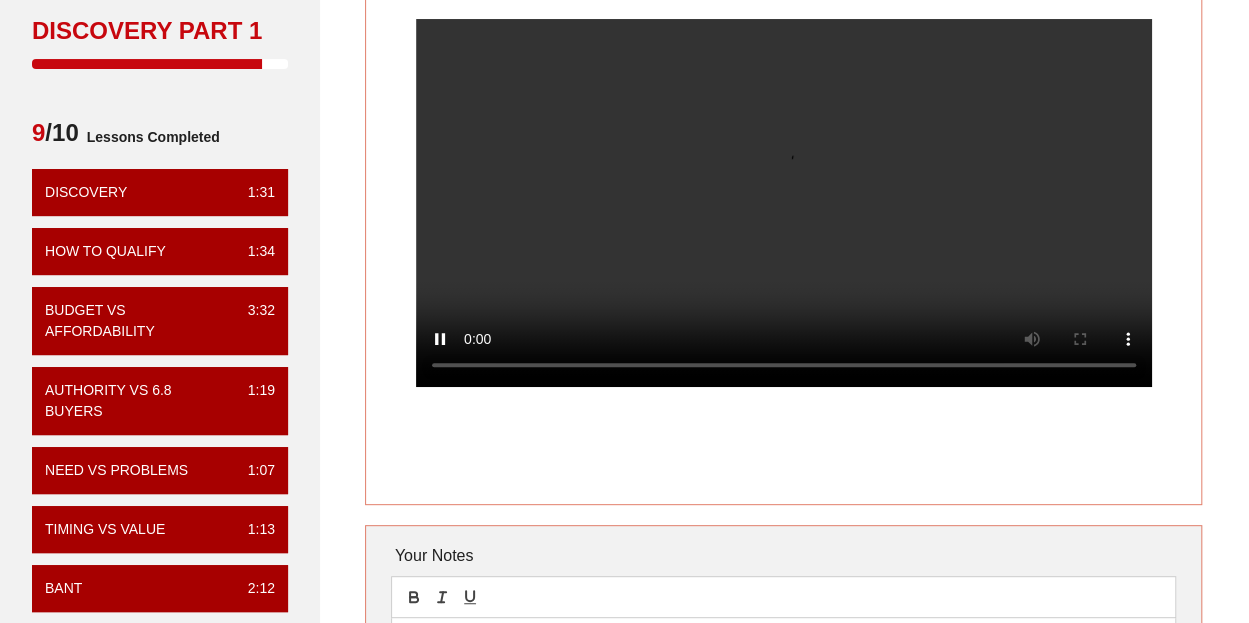 scroll, scrollTop: 151, scrollLeft: 0, axis: vertical 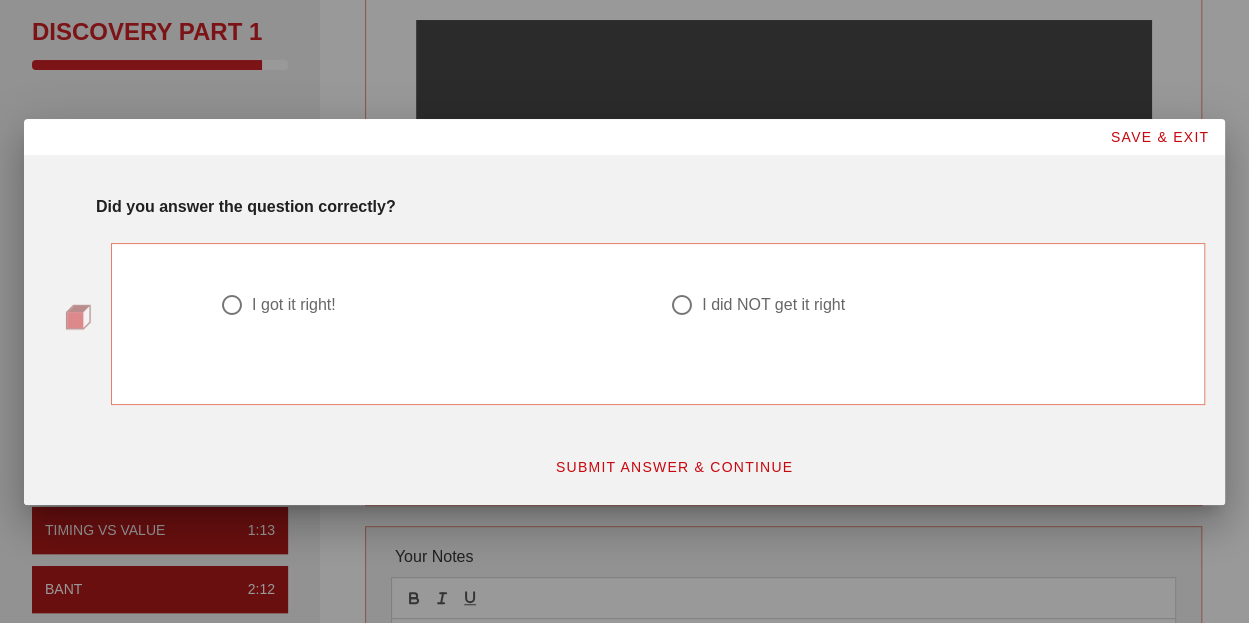 click at bounding box center (682, 305) 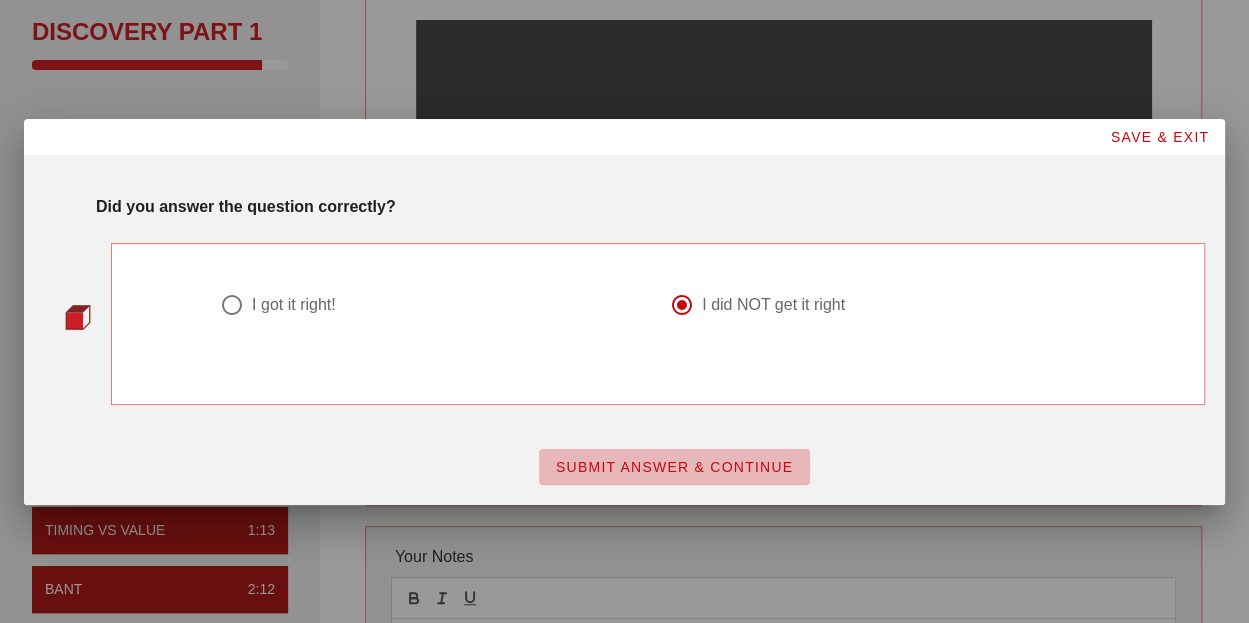 click on "SUBMIT ANSWER & CONTINUE" at bounding box center (674, 467) 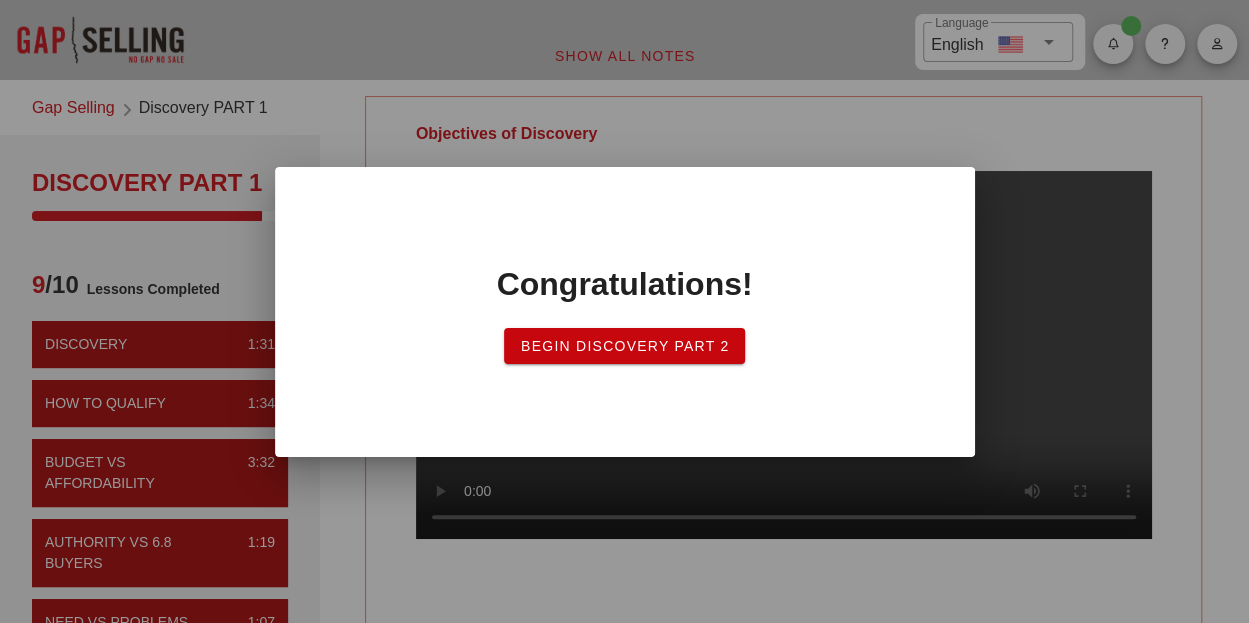 click on "Begin Discovery Part 2" at bounding box center [625, 346] 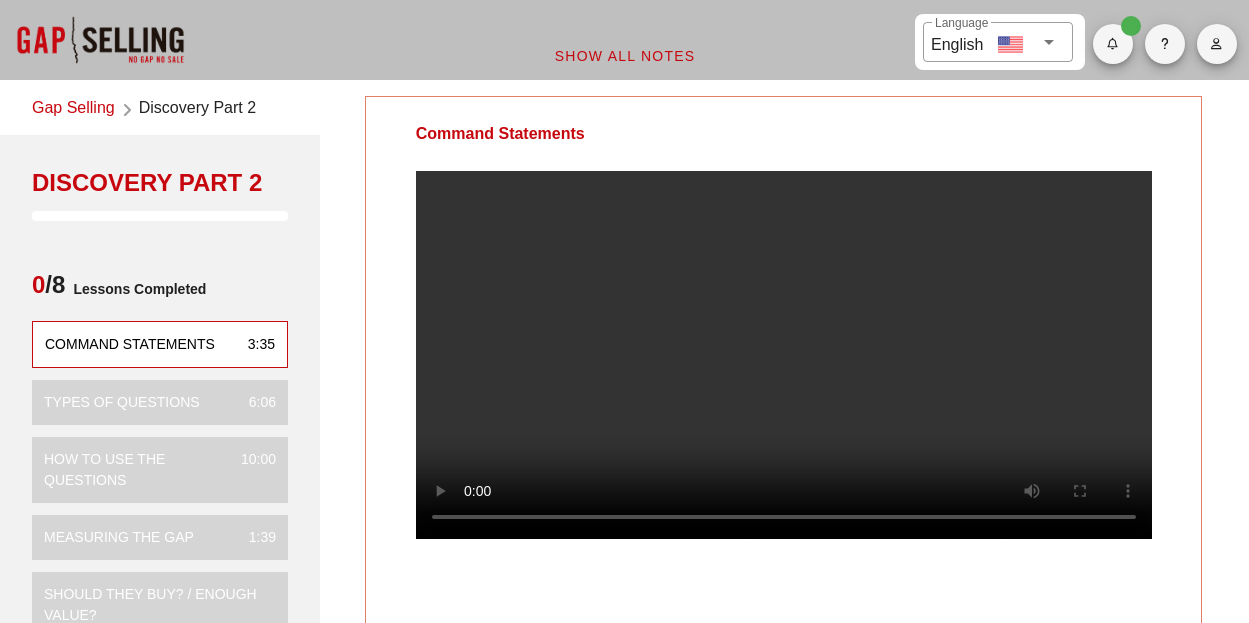 scroll, scrollTop: 0, scrollLeft: 0, axis: both 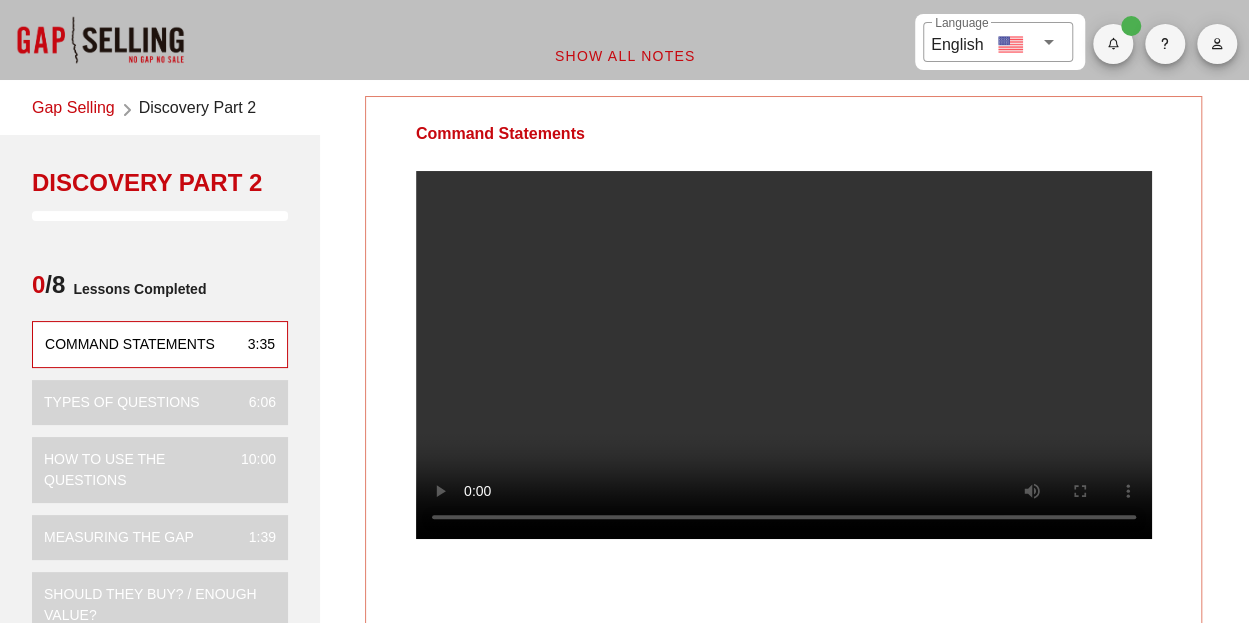 click on "Gap Selling" at bounding box center (73, 109) 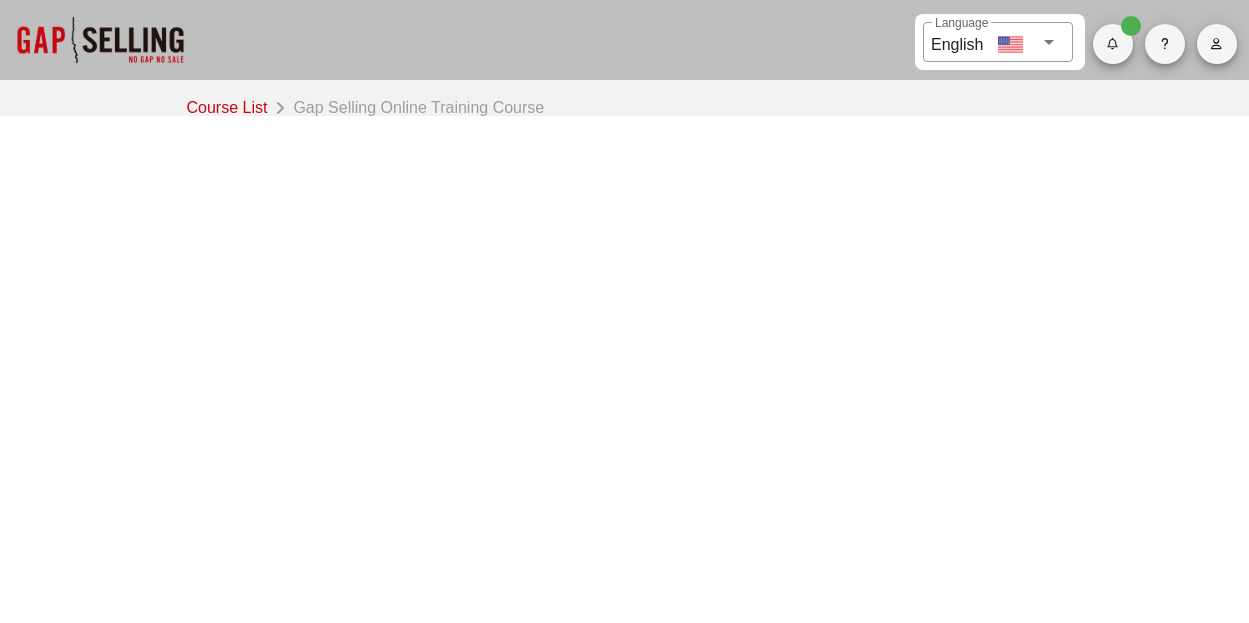 scroll, scrollTop: 0, scrollLeft: 0, axis: both 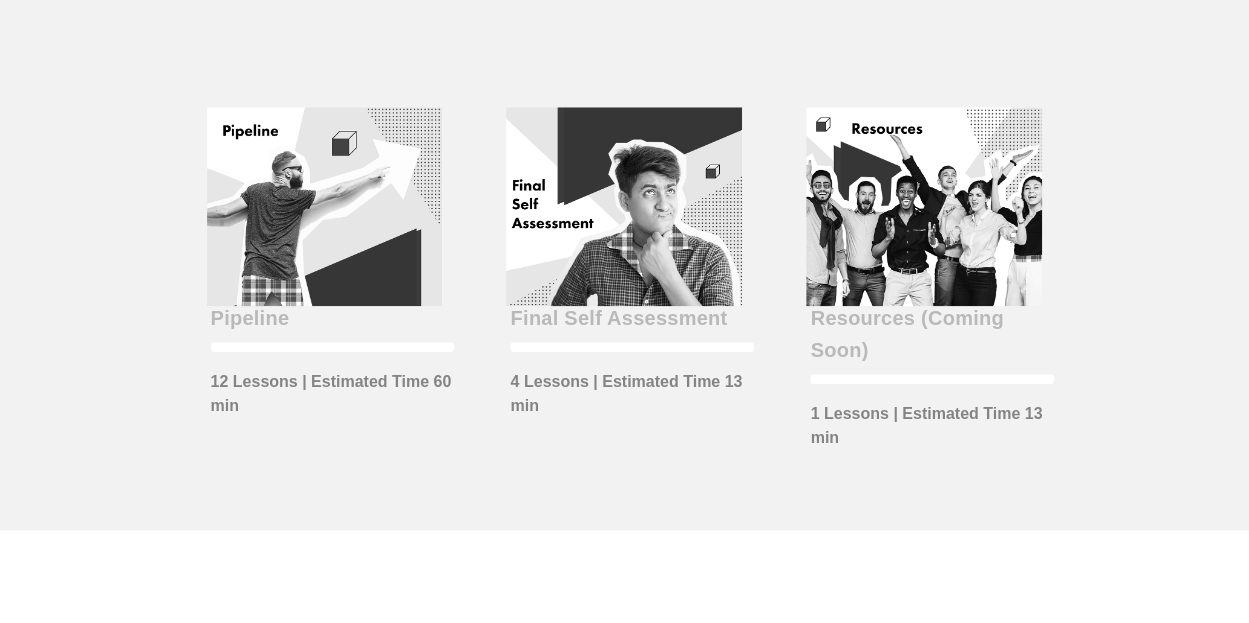 click at bounding box center (624, 206) 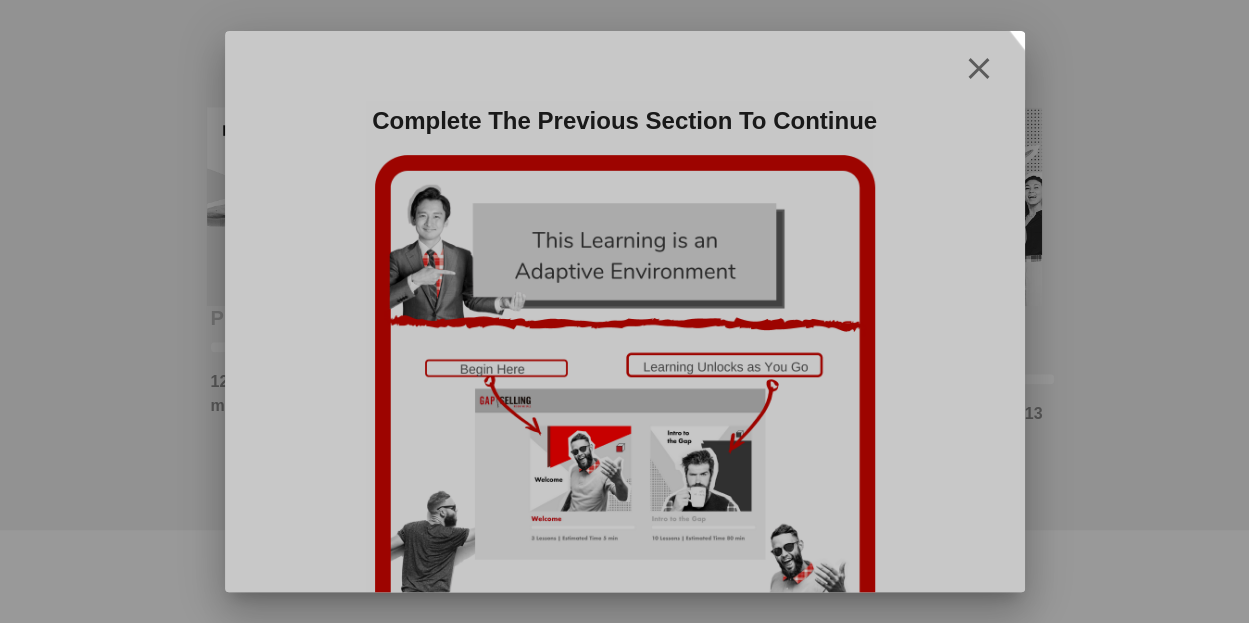 click at bounding box center (625, 69) 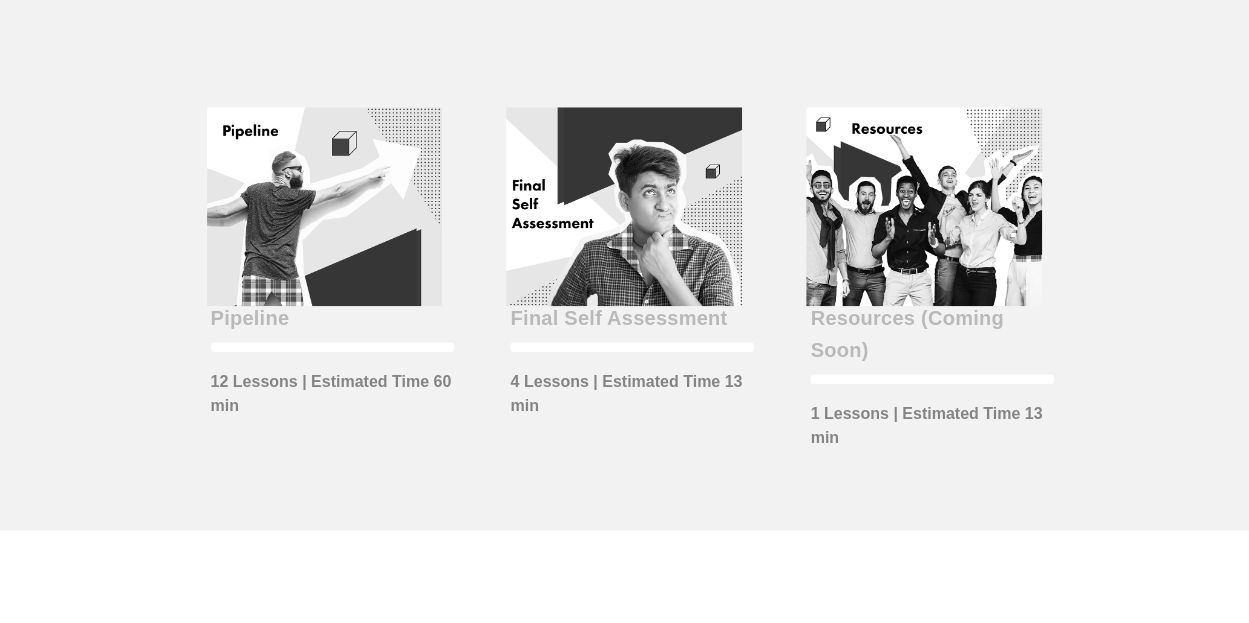 scroll, scrollTop: 675, scrollLeft: 0, axis: vertical 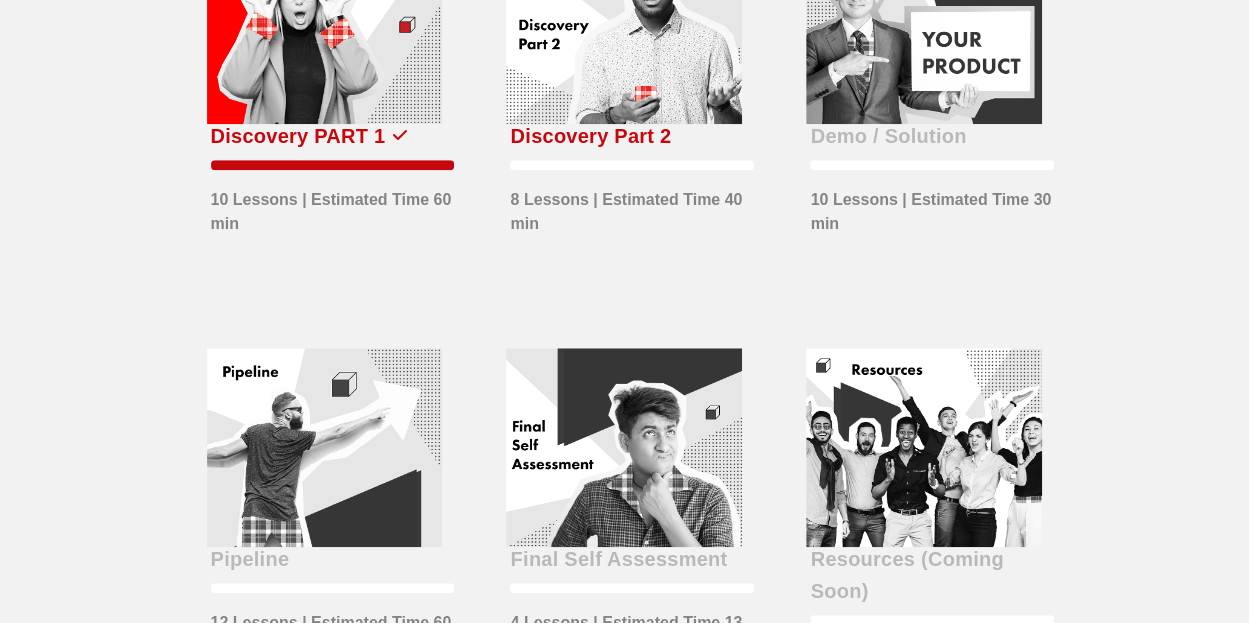 drag, startPoint x: 962, startPoint y: 169, endPoint x: 1090, endPoint y: 145, distance: 130.23056 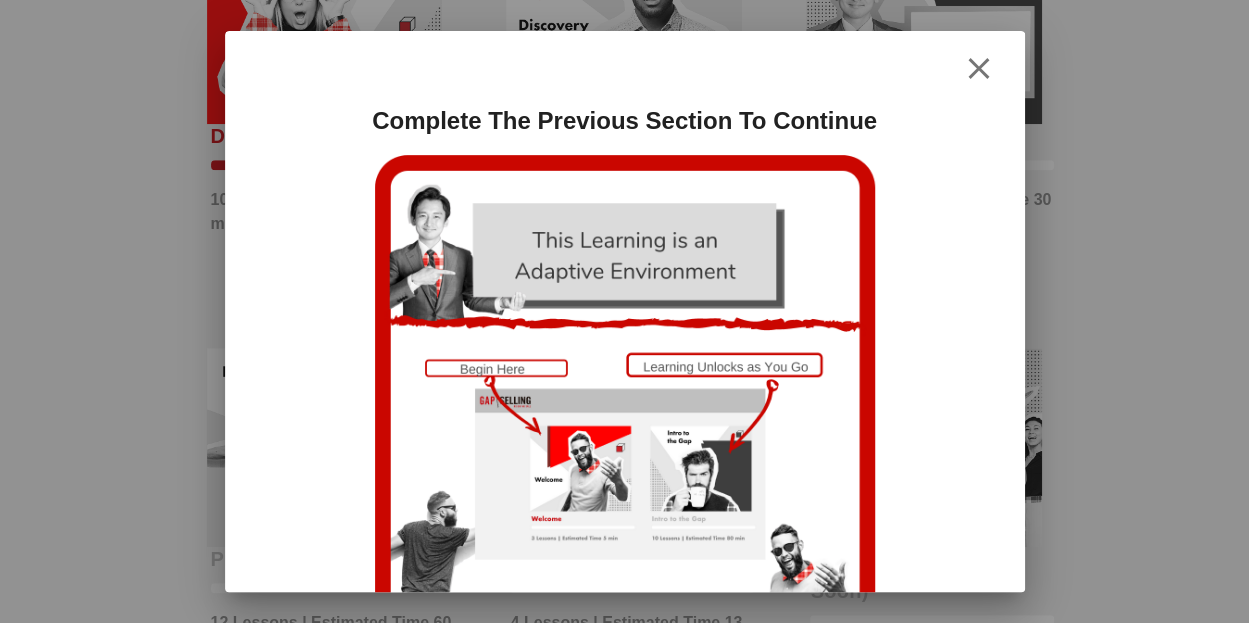 click at bounding box center [624, 311] 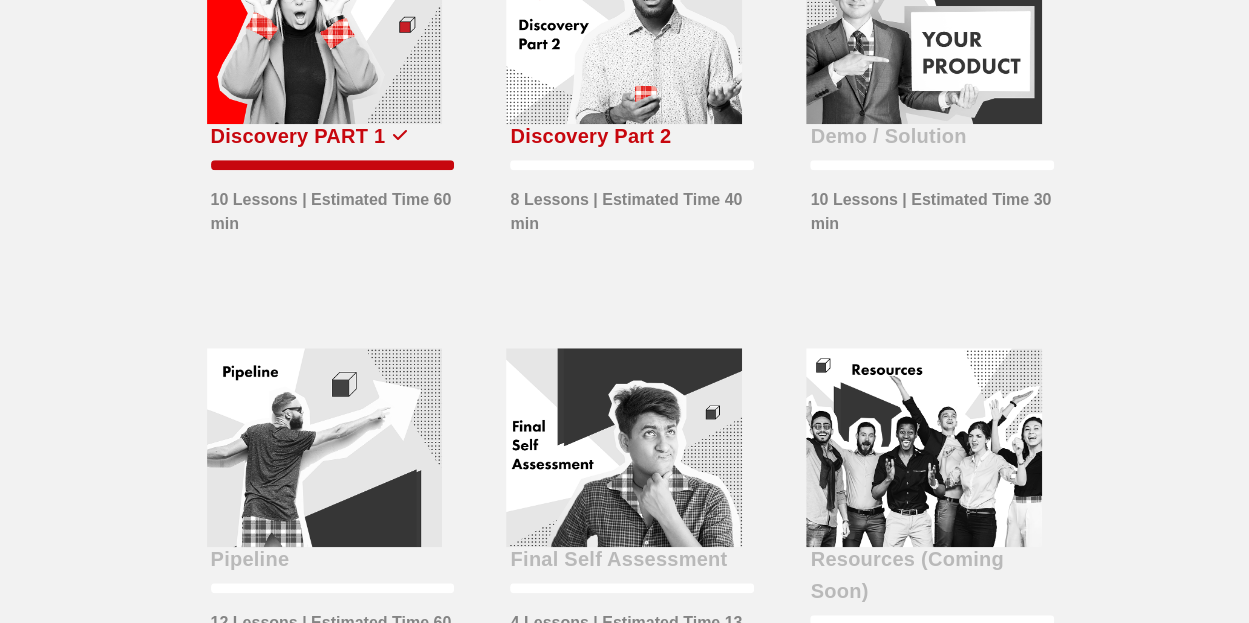click at bounding box center [624, 23] 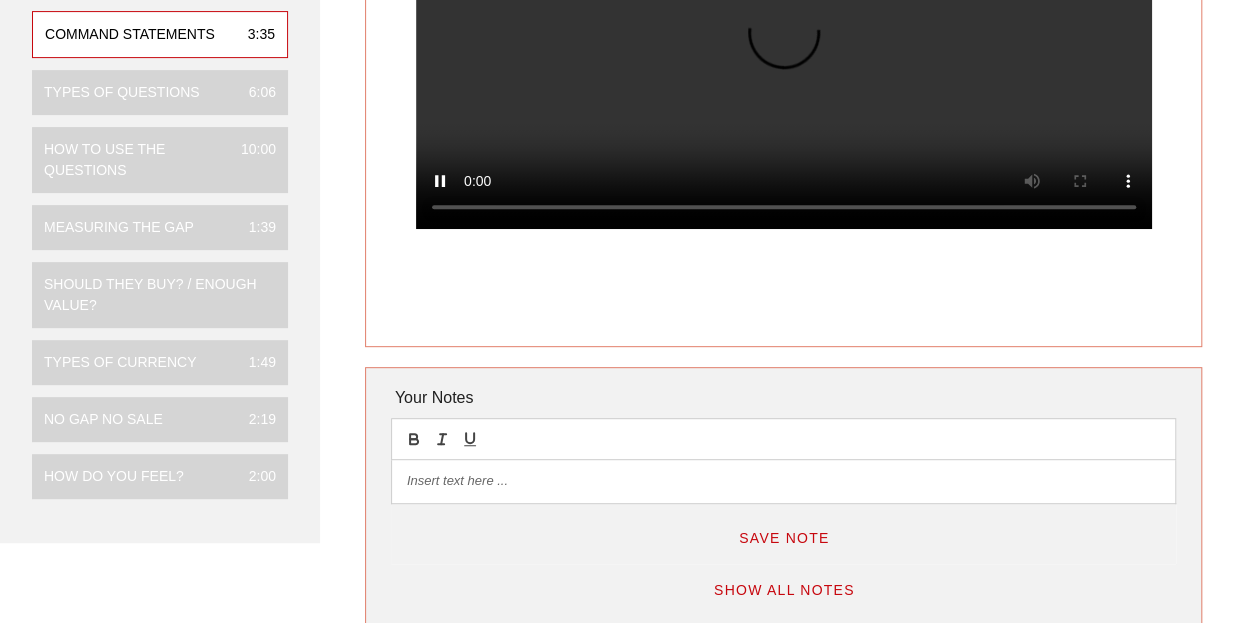 scroll, scrollTop: 0, scrollLeft: 0, axis: both 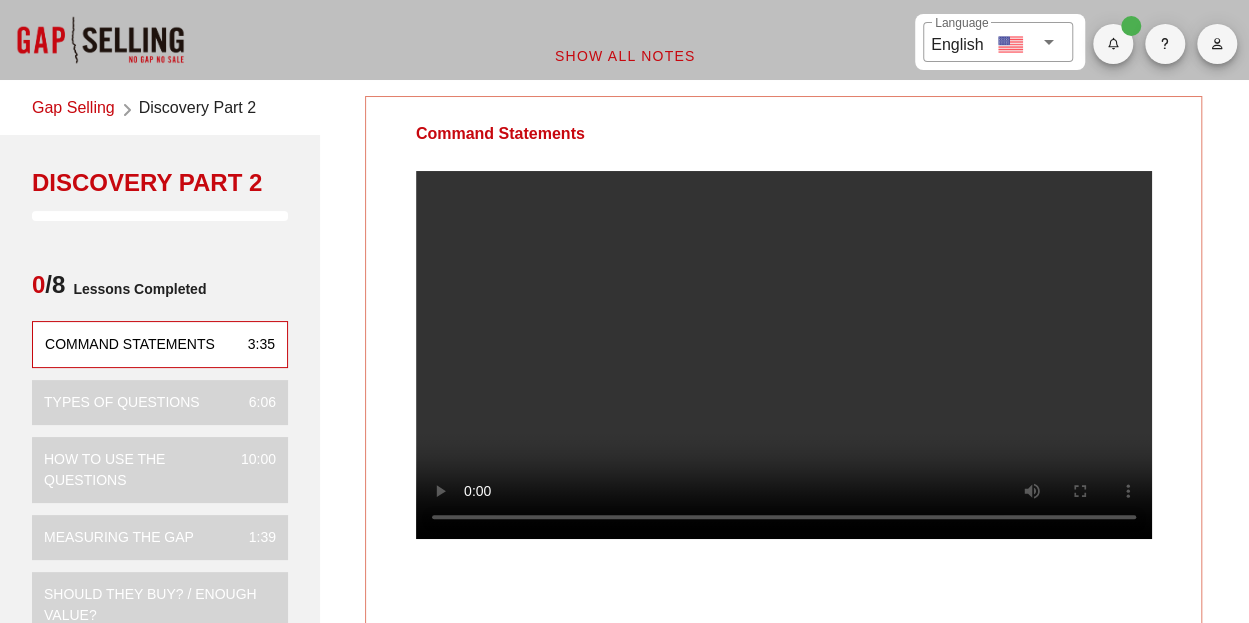 type 